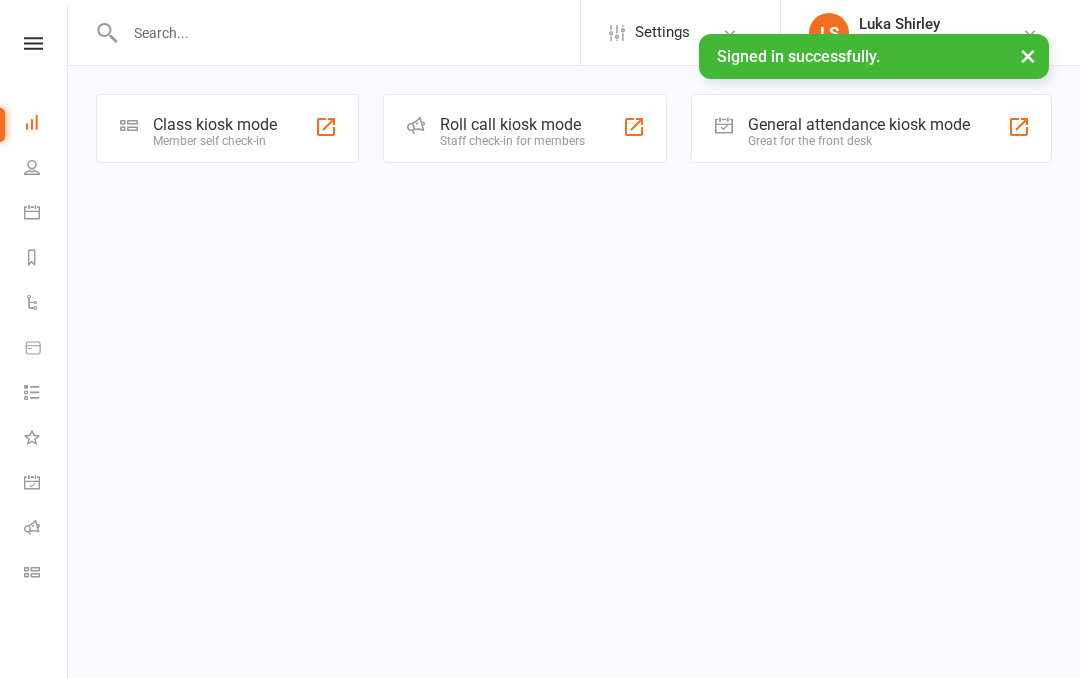 scroll, scrollTop: 0, scrollLeft: 0, axis: both 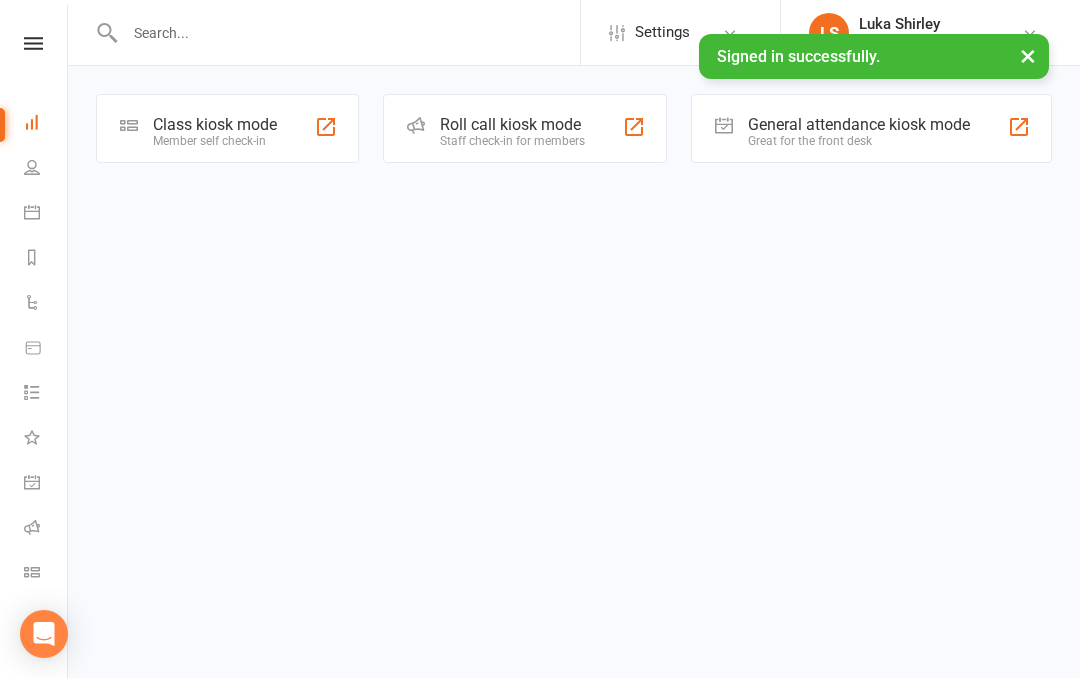 click on "Great for the front desk" at bounding box center [859, 141] 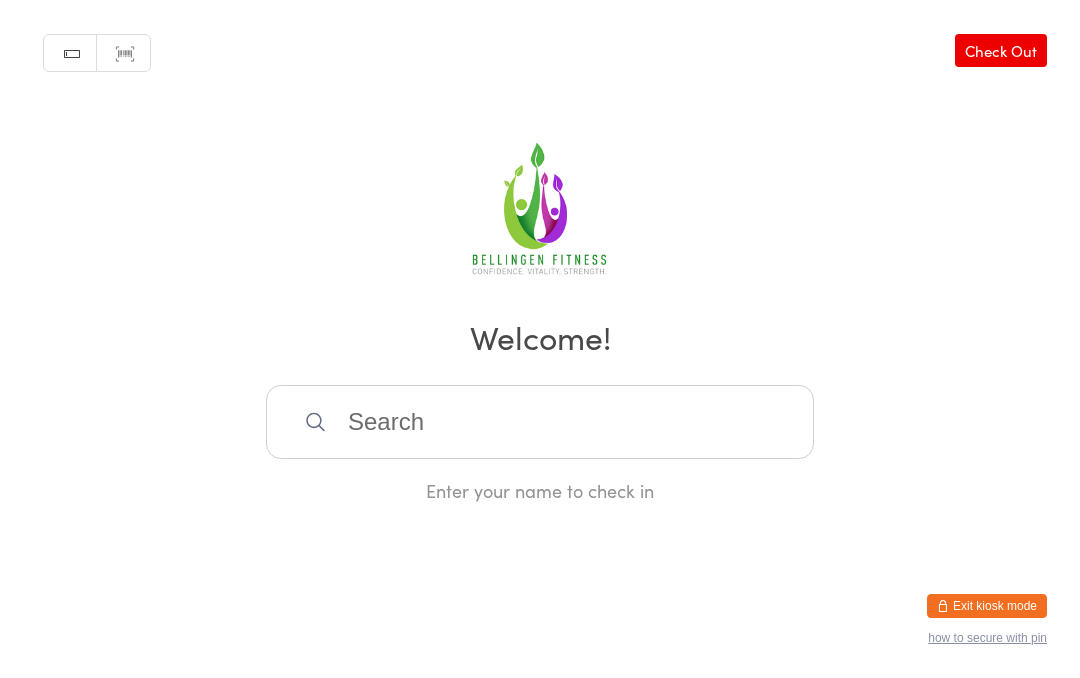 scroll, scrollTop: 0, scrollLeft: 0, axis: both 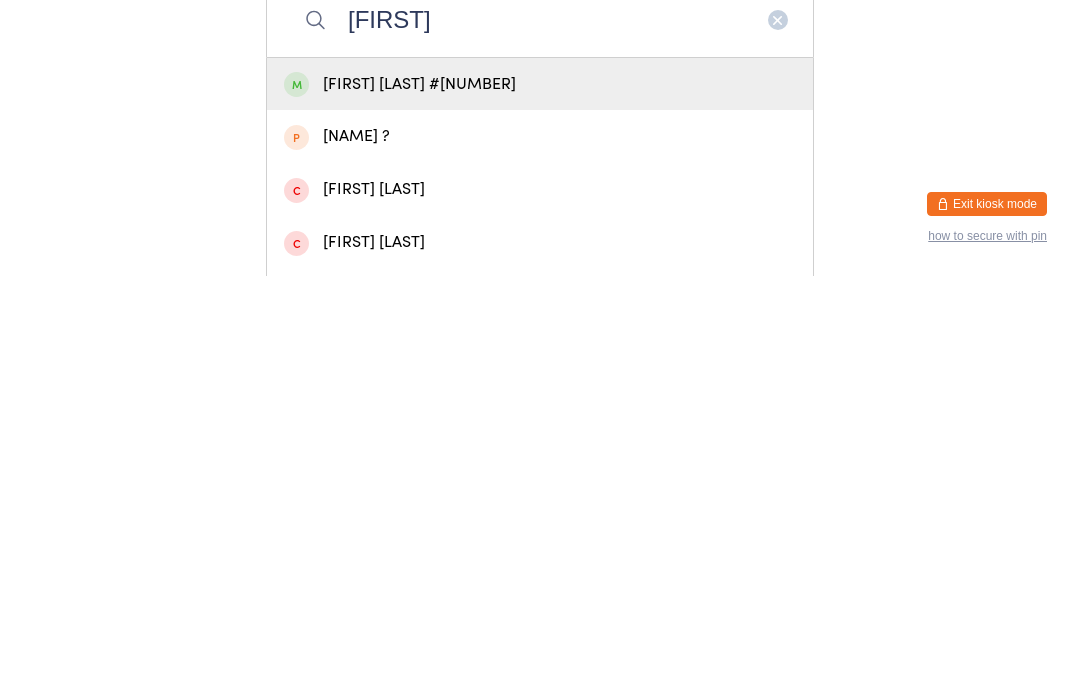 type on "[FIRST]" 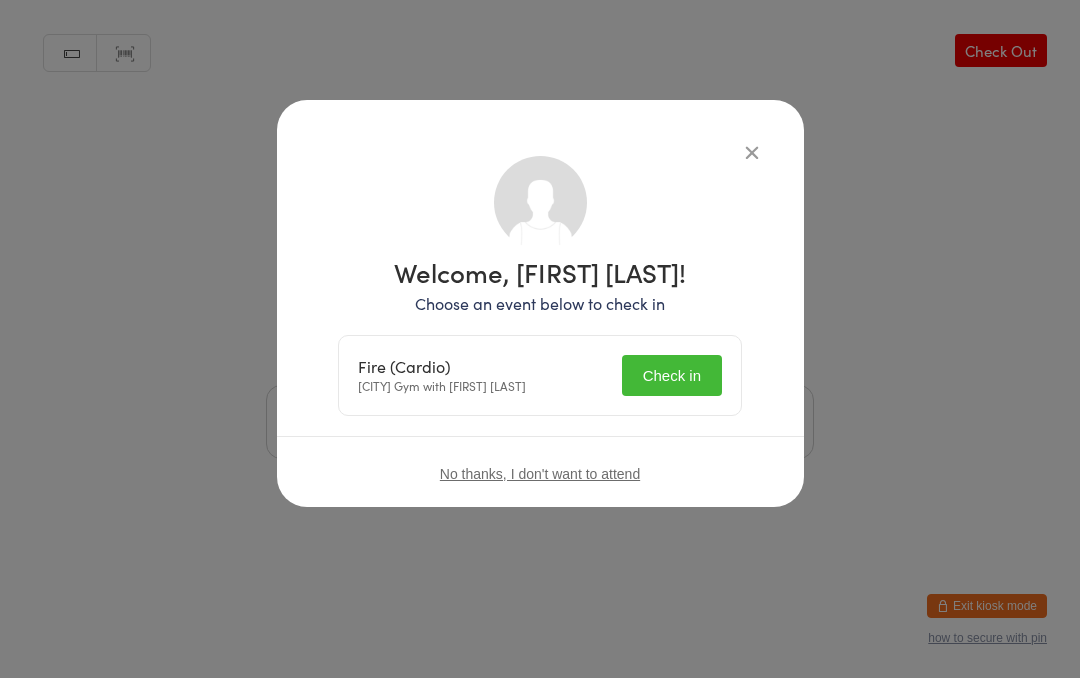click on "Check in" at bounding box center (672, 375) 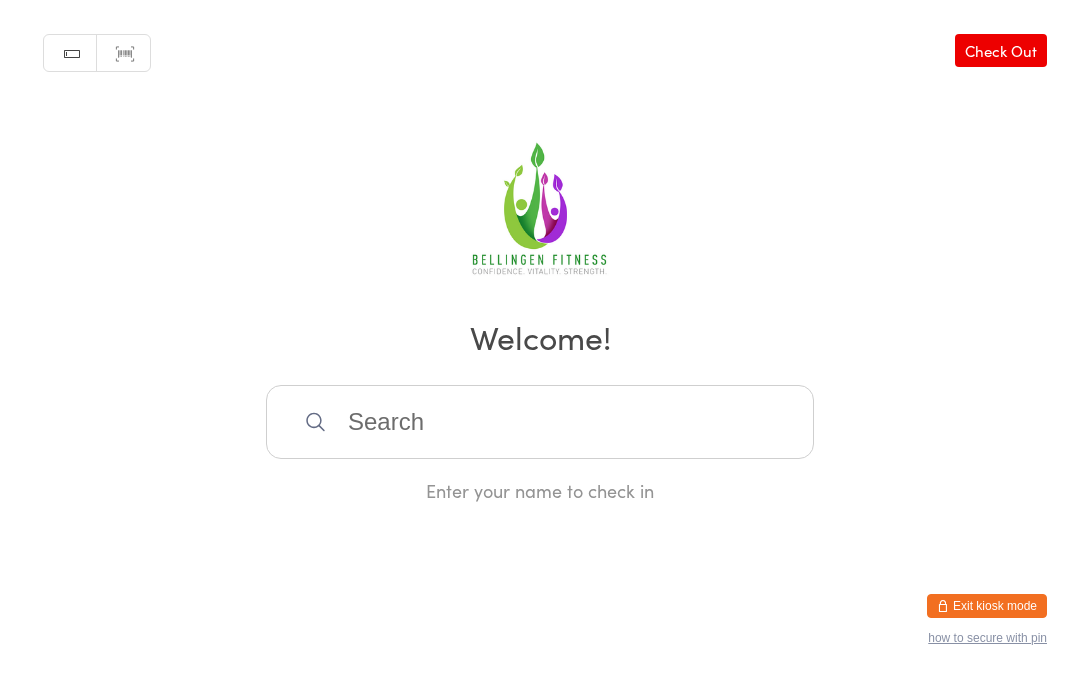 click at bounding box center [540, 422] 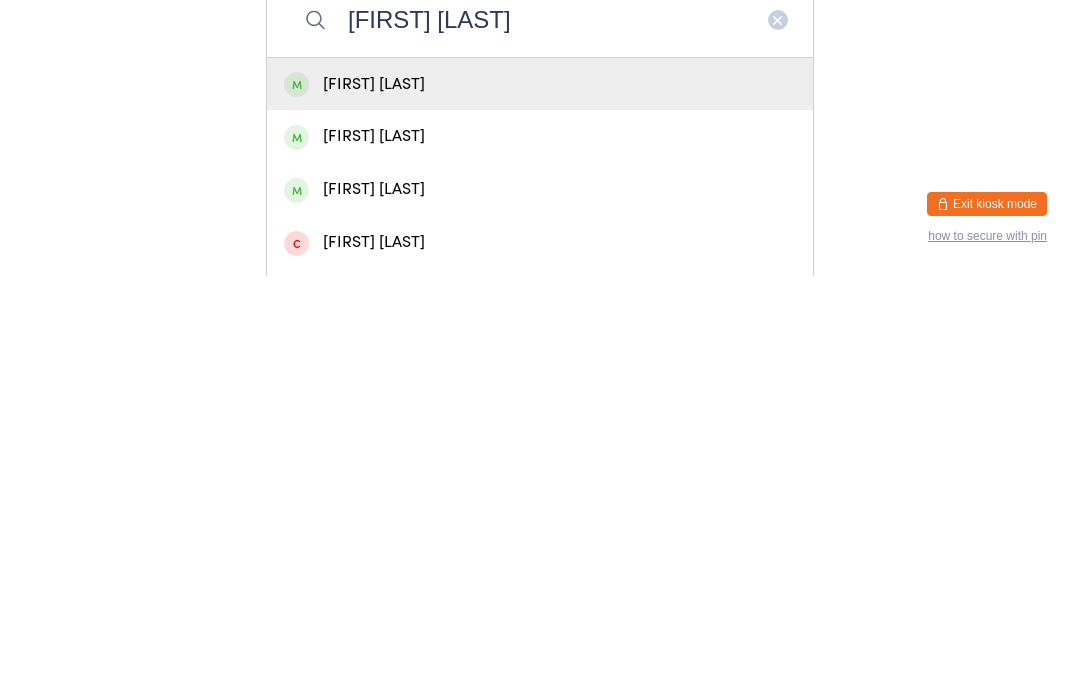 type on "[FIRST] [LAST]" 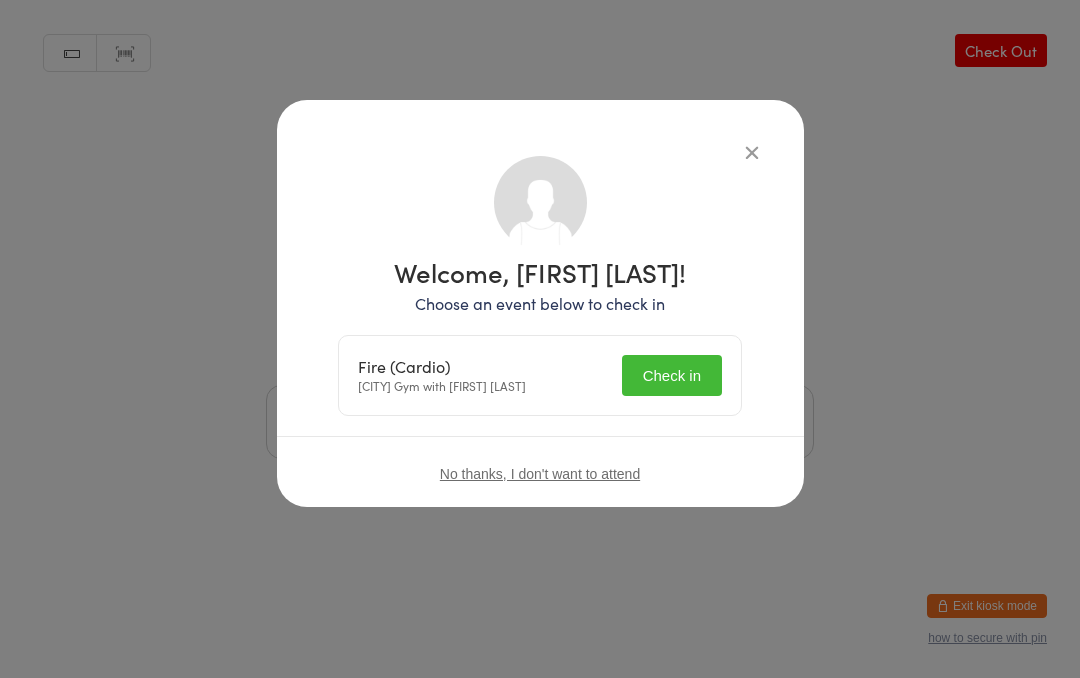 click on "Check in" at bounding box center (672, 375) 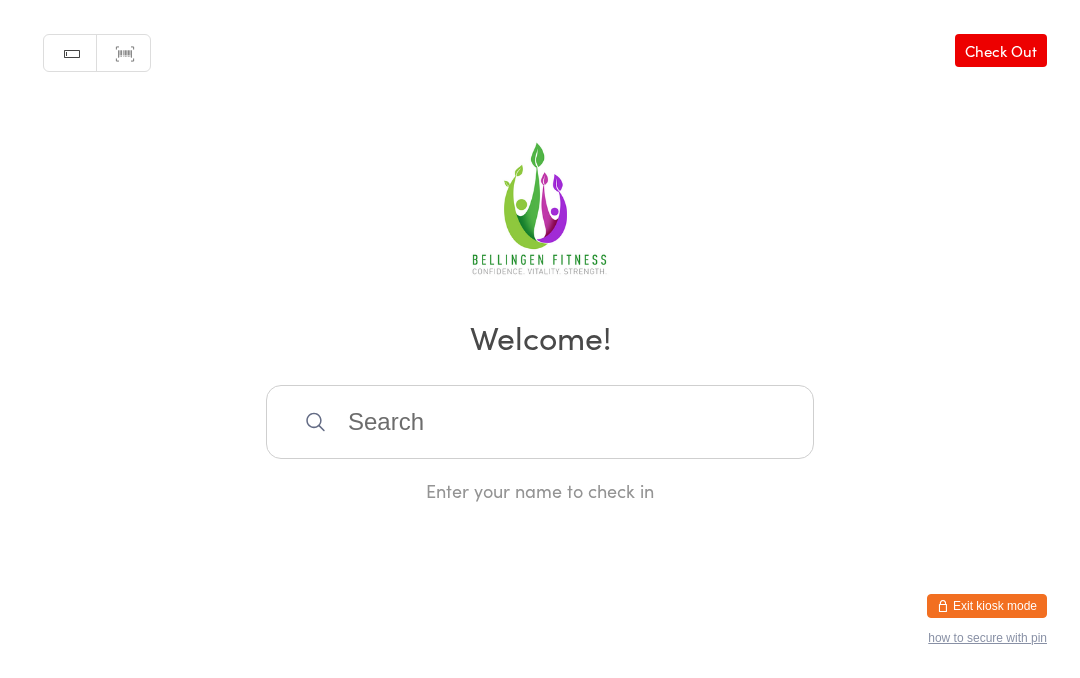 click at bounding box center [540, 422] 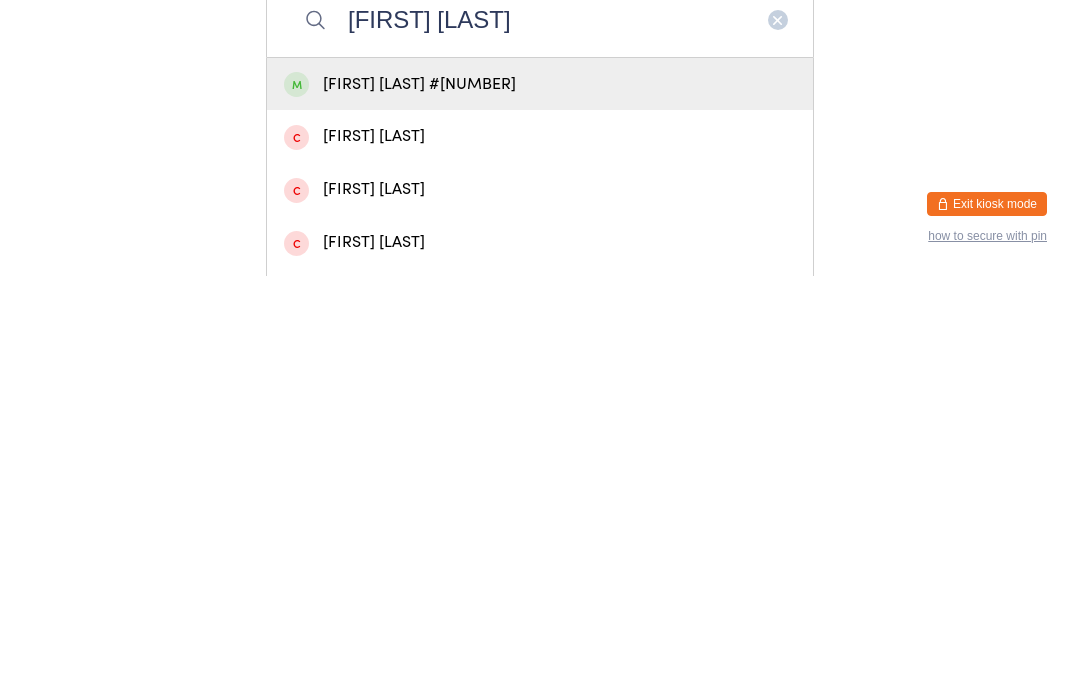 type on "[FIRST] [LAST]" 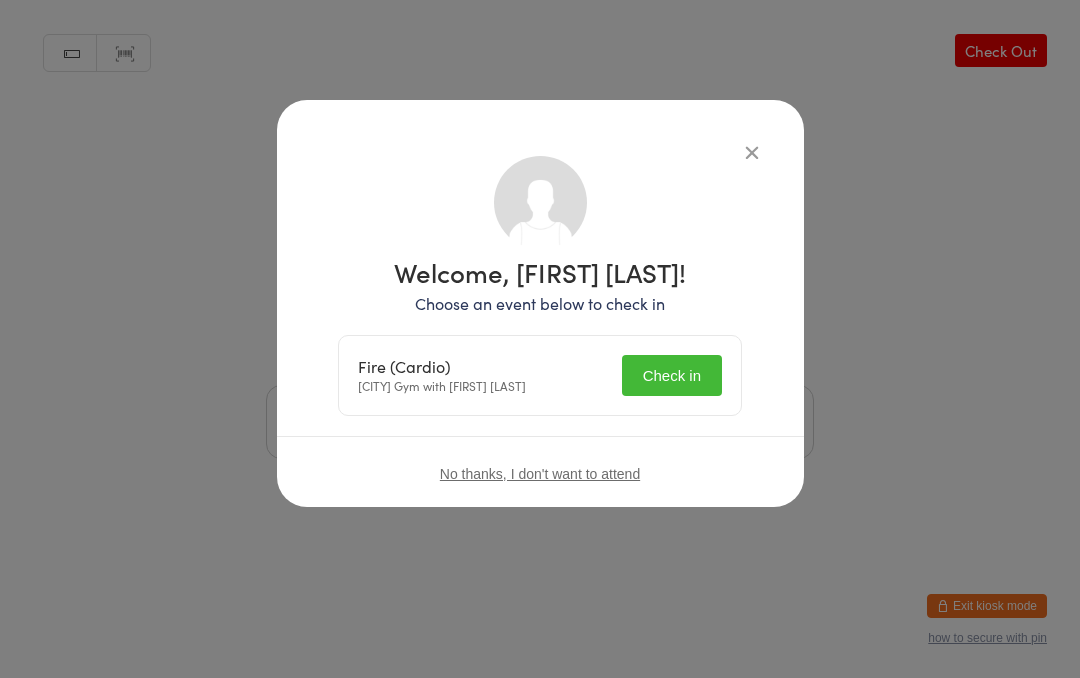 click on "Check in" at bounding box center (672, 375) 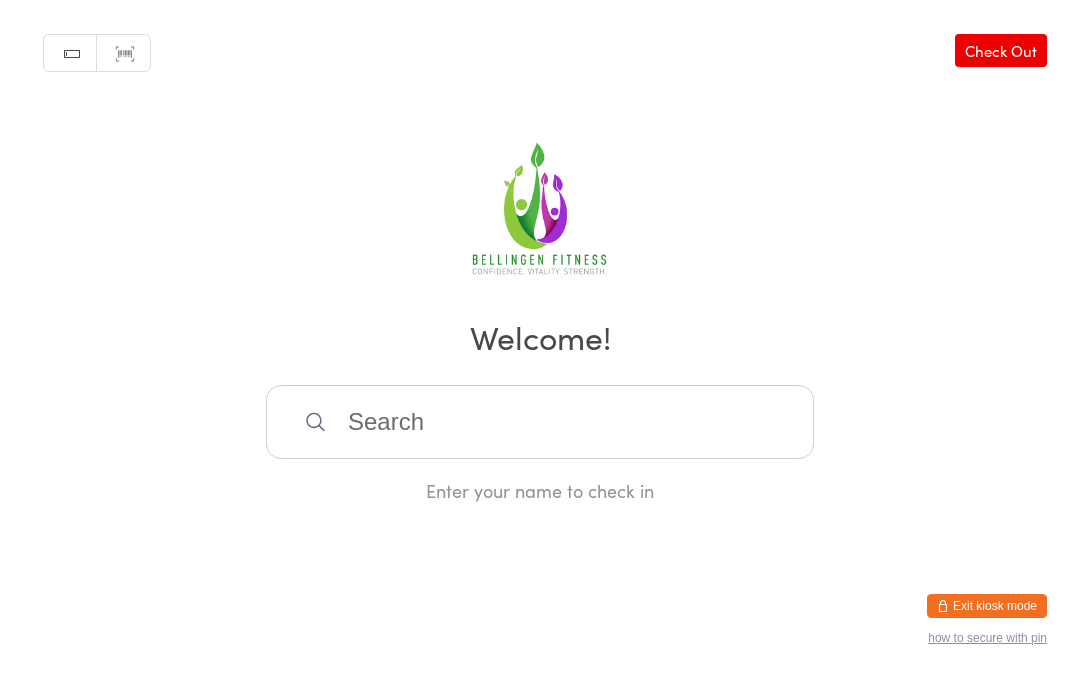 click at bounding box center [540, 422] 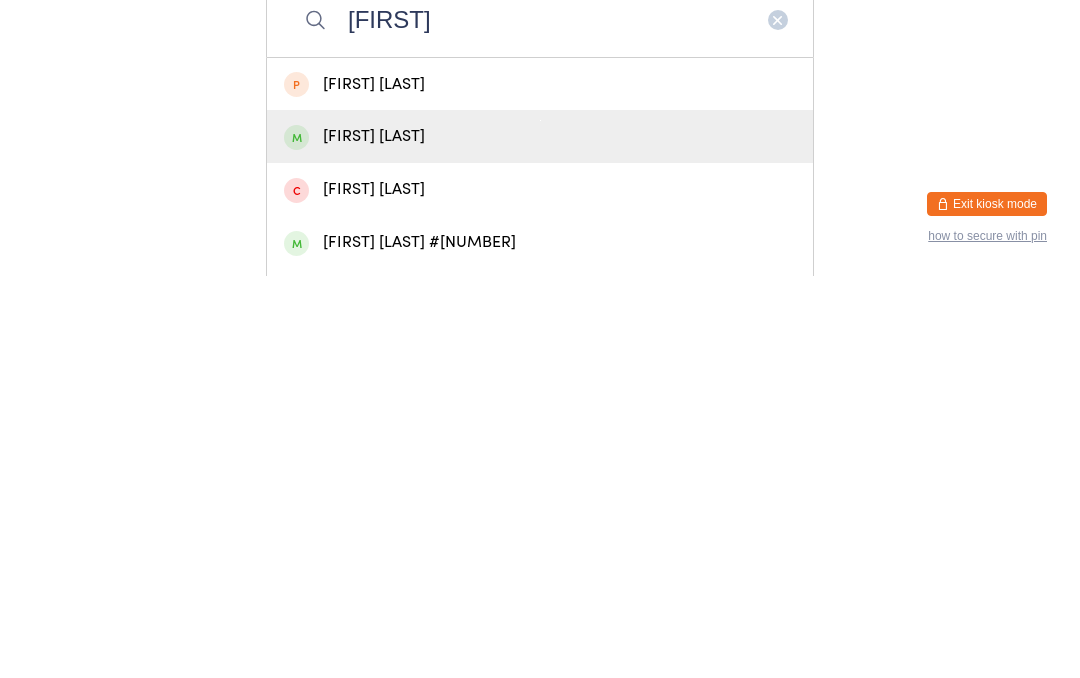 type on "[FIRST]" 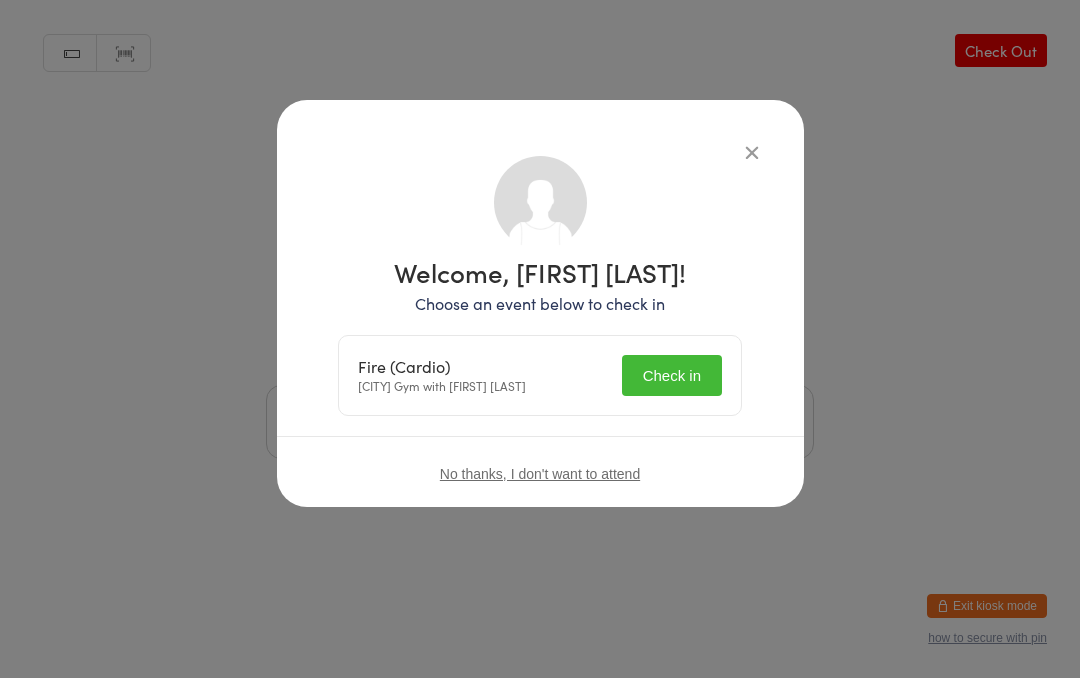 click on "Check in" at bounding box center [672, 375] 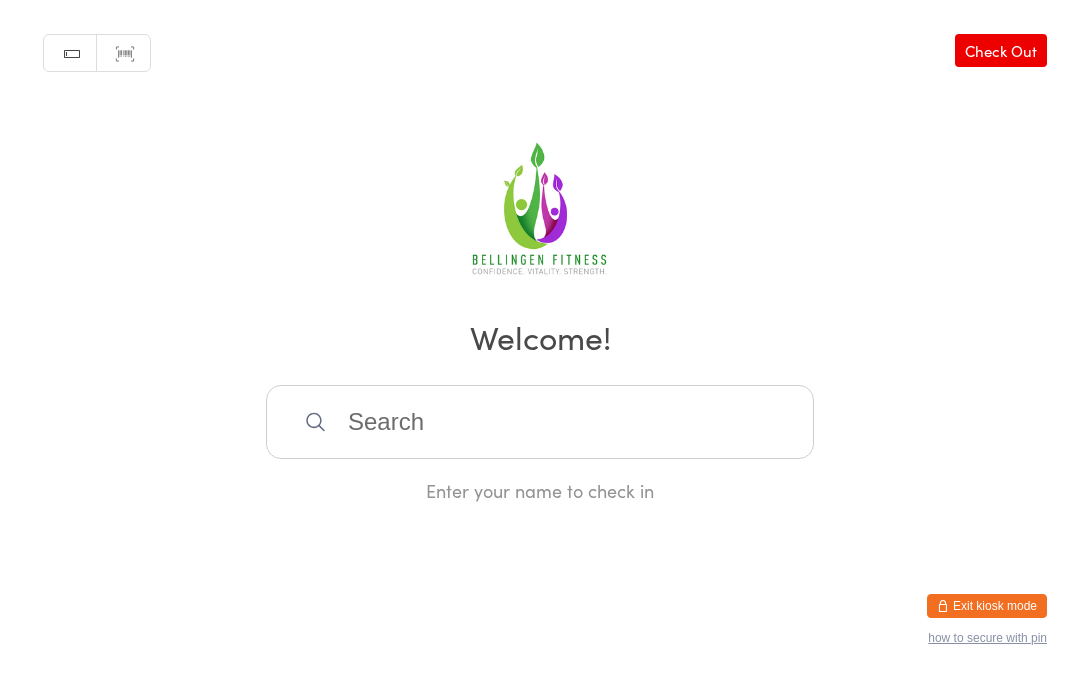 click at bounding box center (540, 422) 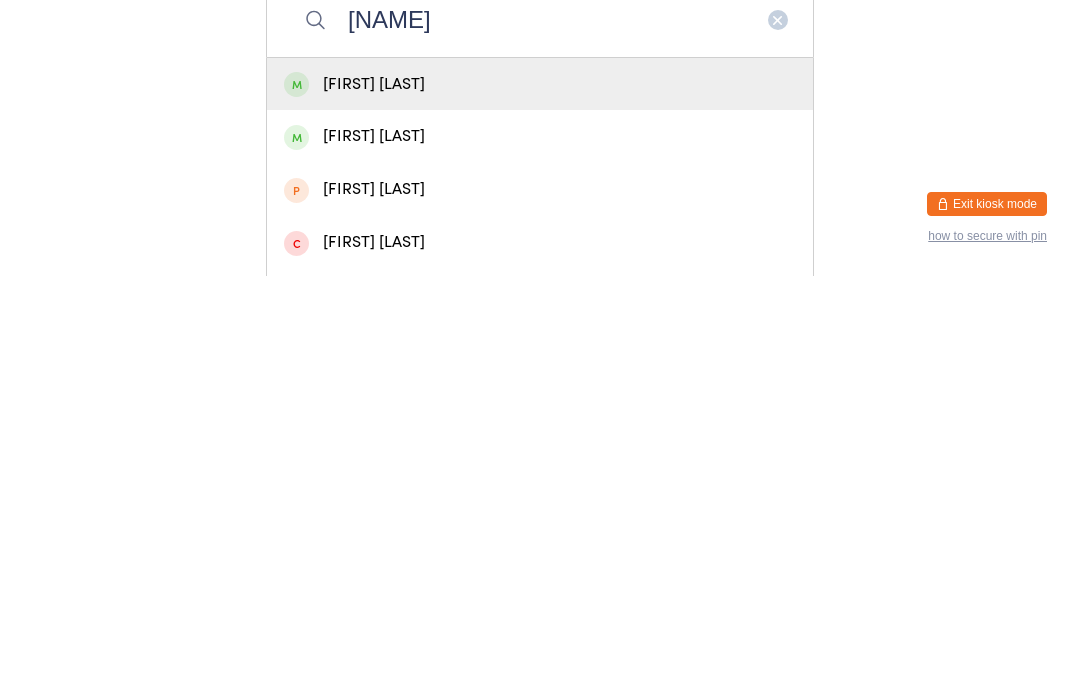 type on "[NAME]" 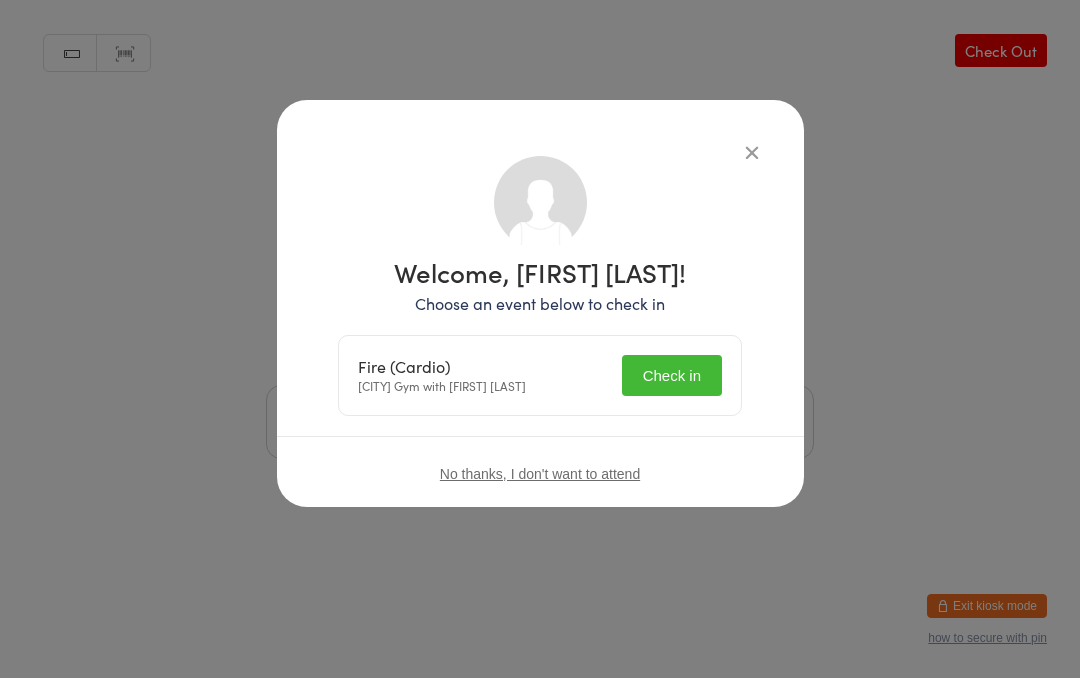click on "Check in" at bounding box center (672, 375) 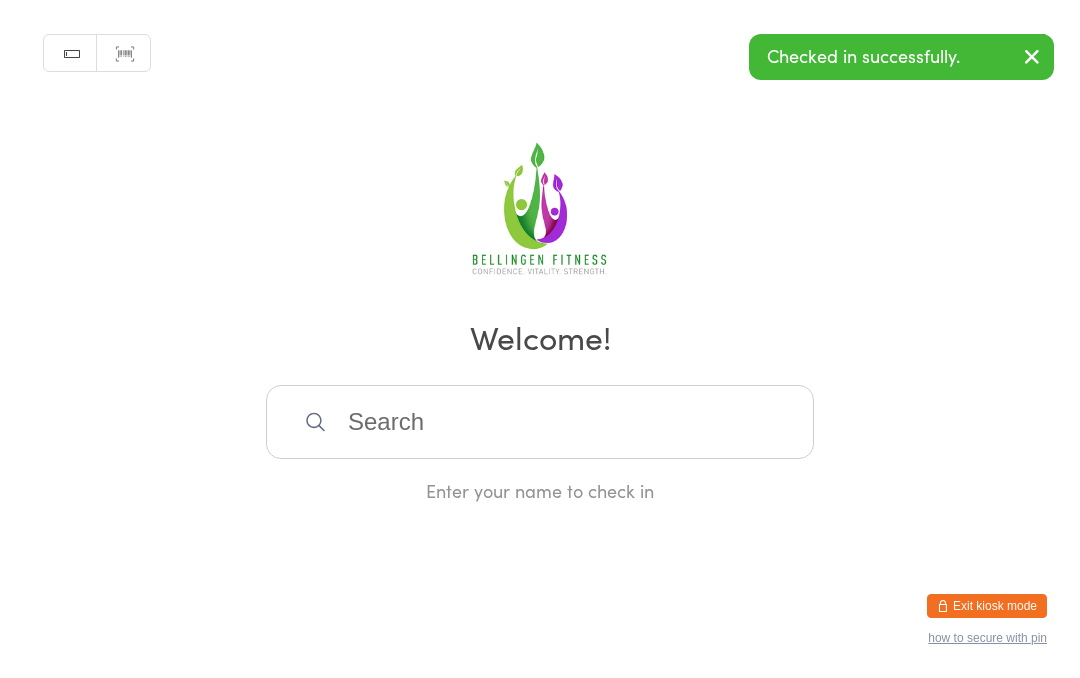 click at bounding box center (540, 422) 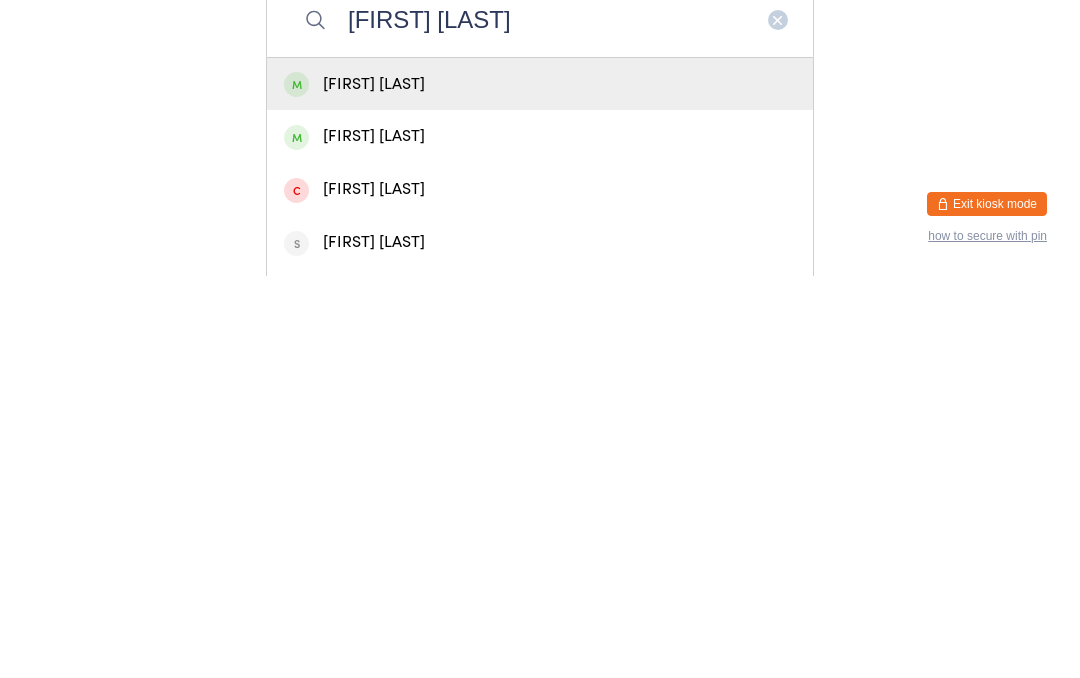 type on "[FIRST] [LAST]" 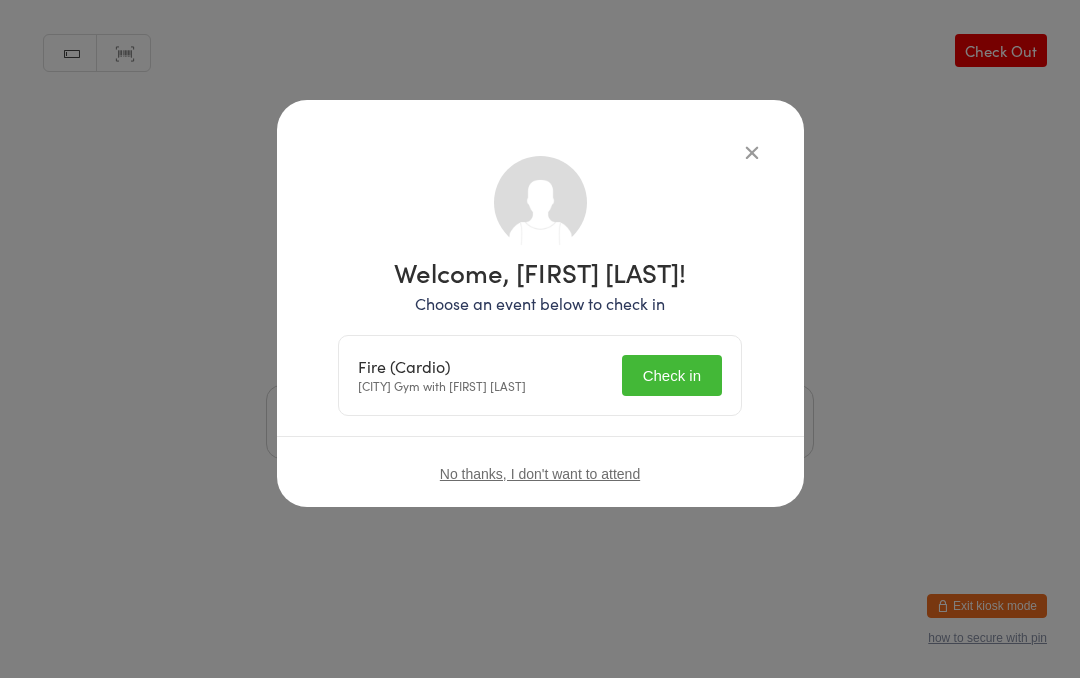 click on "Check in" at bounding box center (672, 375) 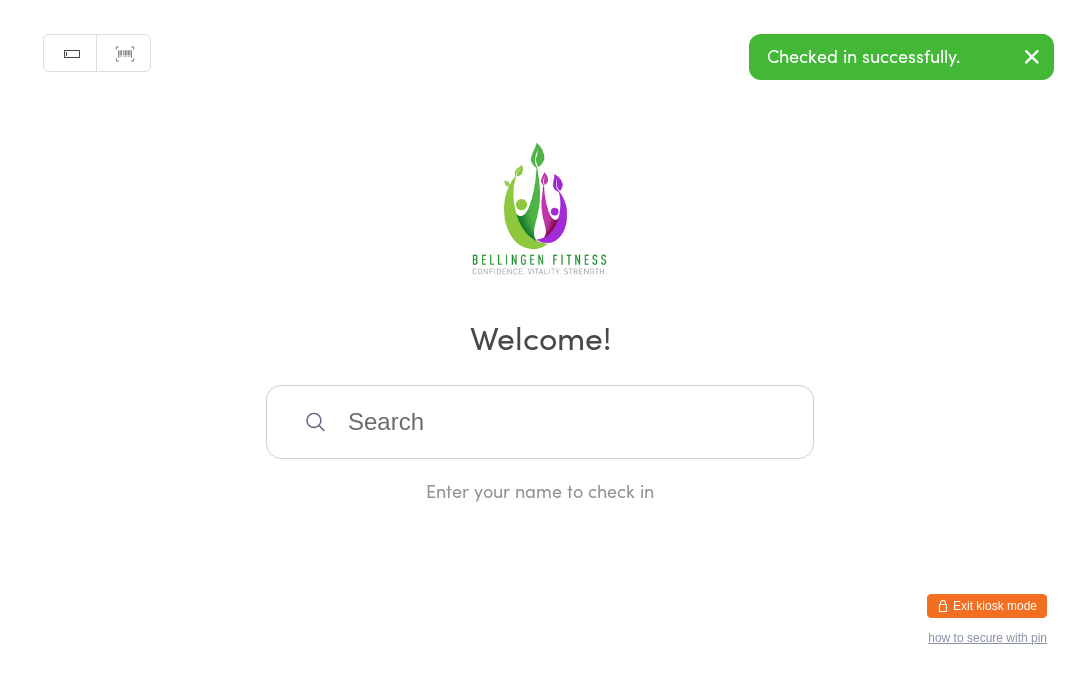 click at bounding box center (540, 422) 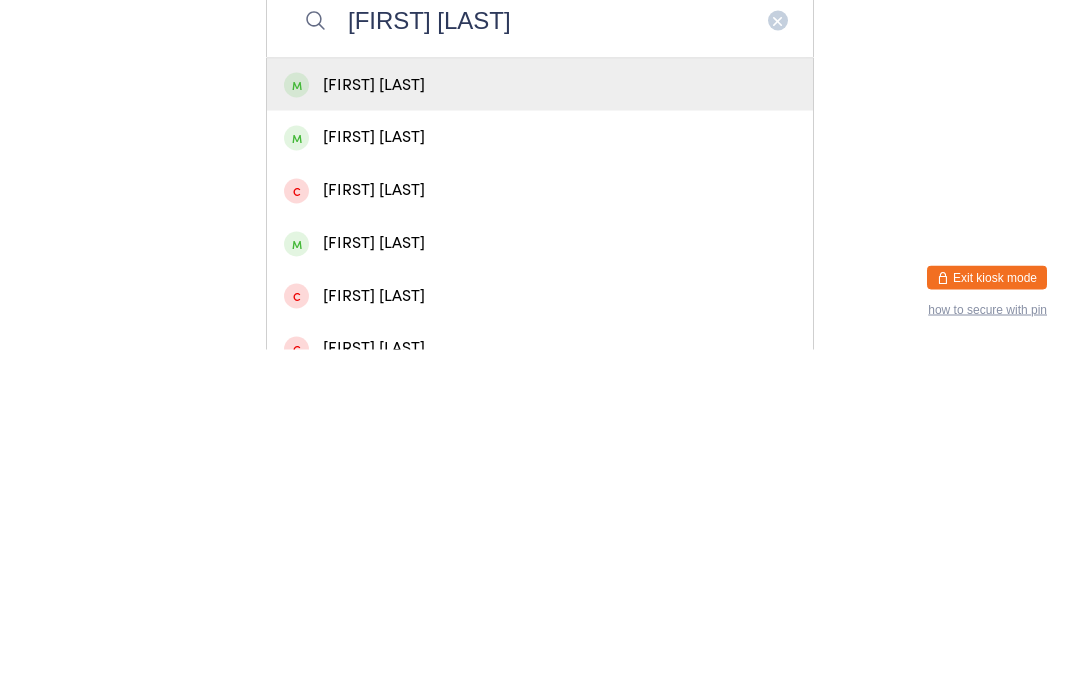 scroll, scrollTop: 93, scrollLeft: 0, axis: vertical 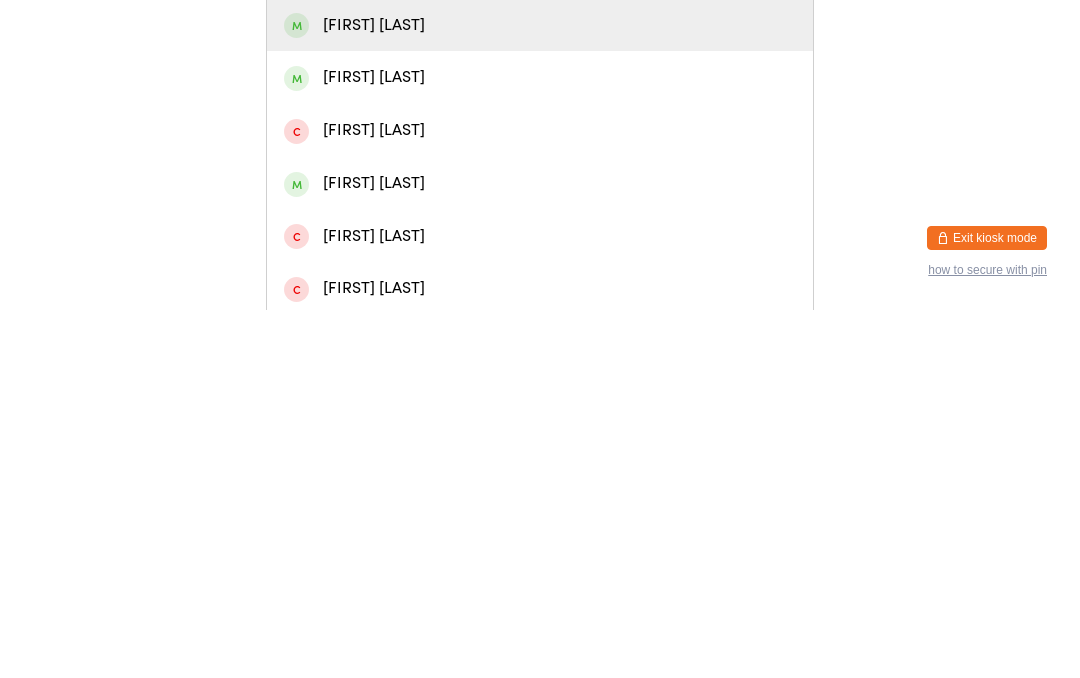 type on "[FIRST] [LAST]" 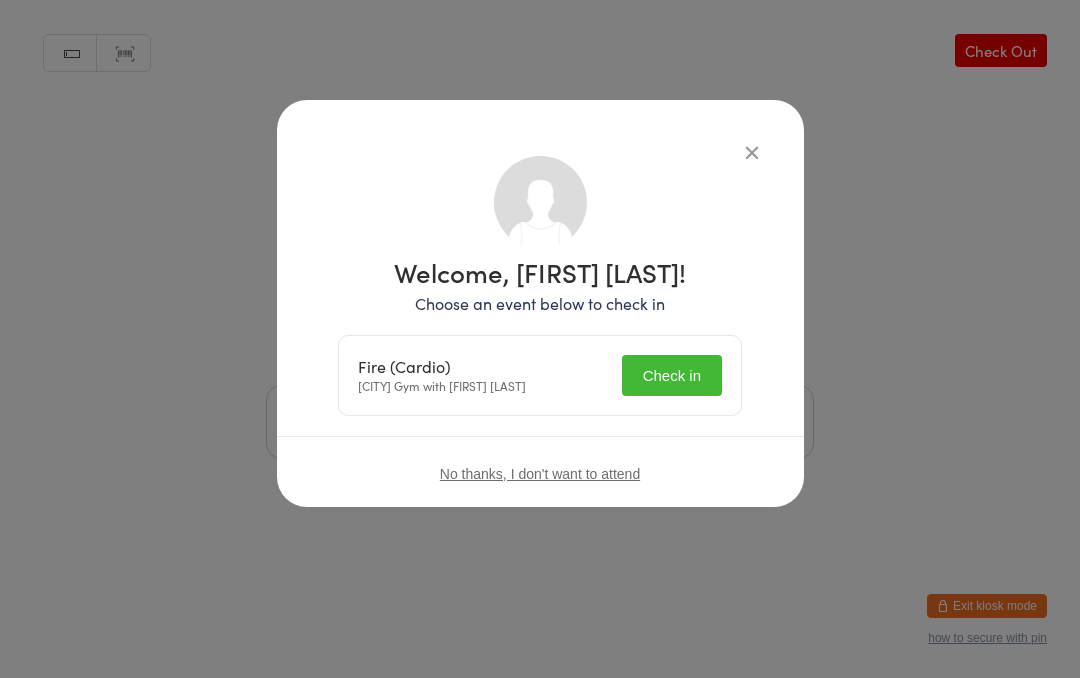 click on "Check in" at bounding box center (672, 375) 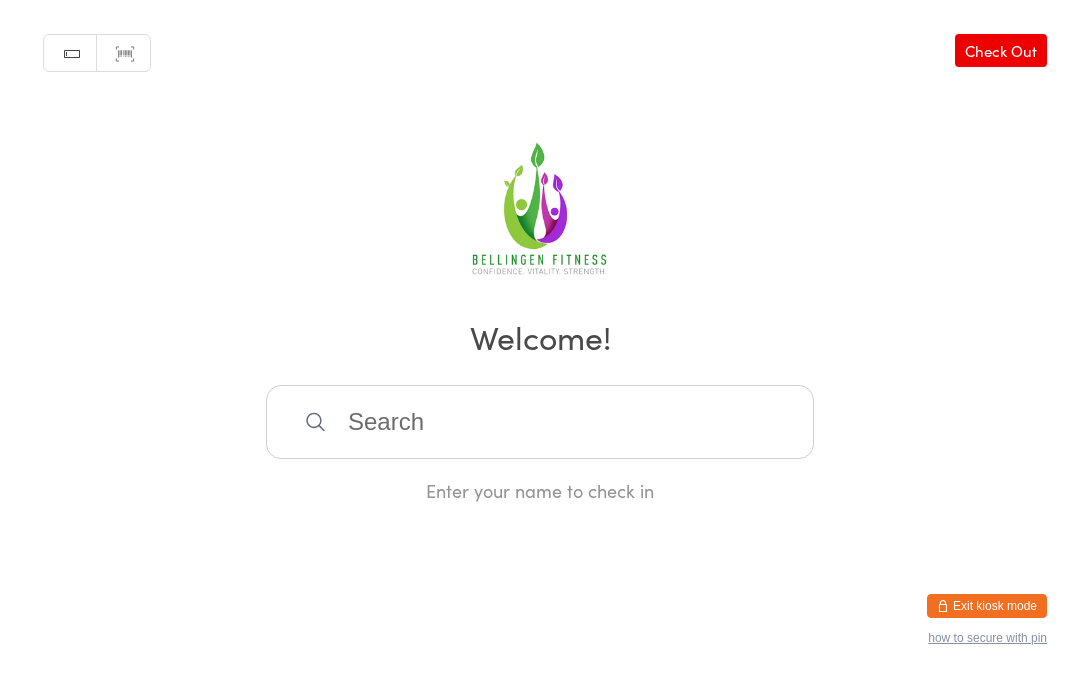 click on "Manual search Scanner input Check Out Welcome! Enter your name to check in" at bounding box center (540, 251) 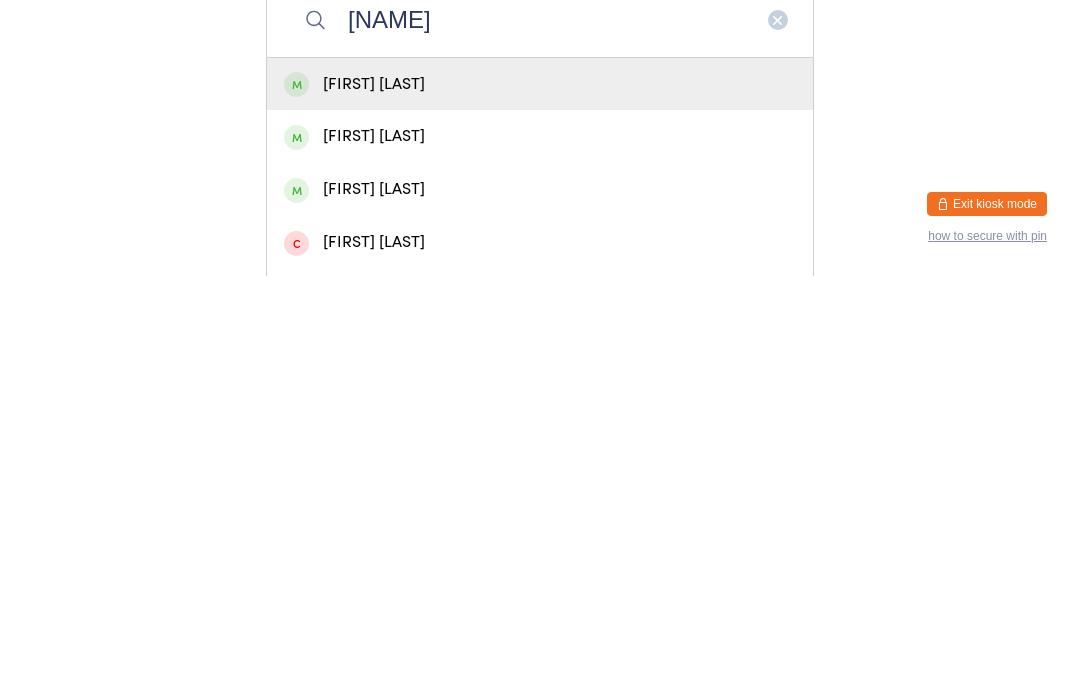 type on "[NAME]" 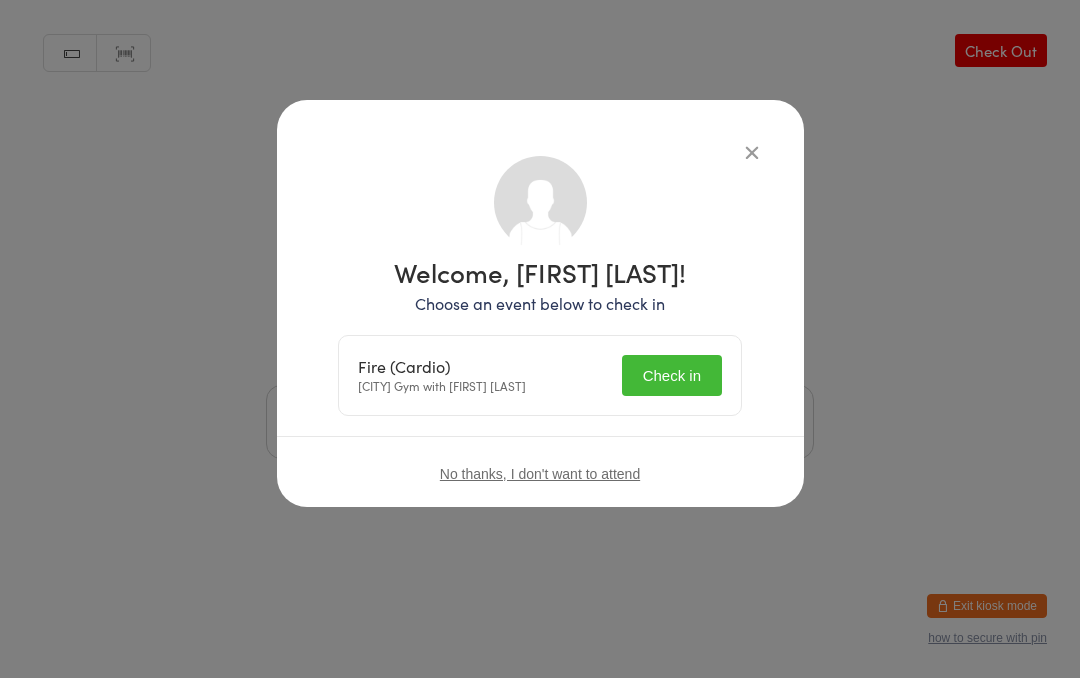 click on "Check in" at bounding box center [672, 375] 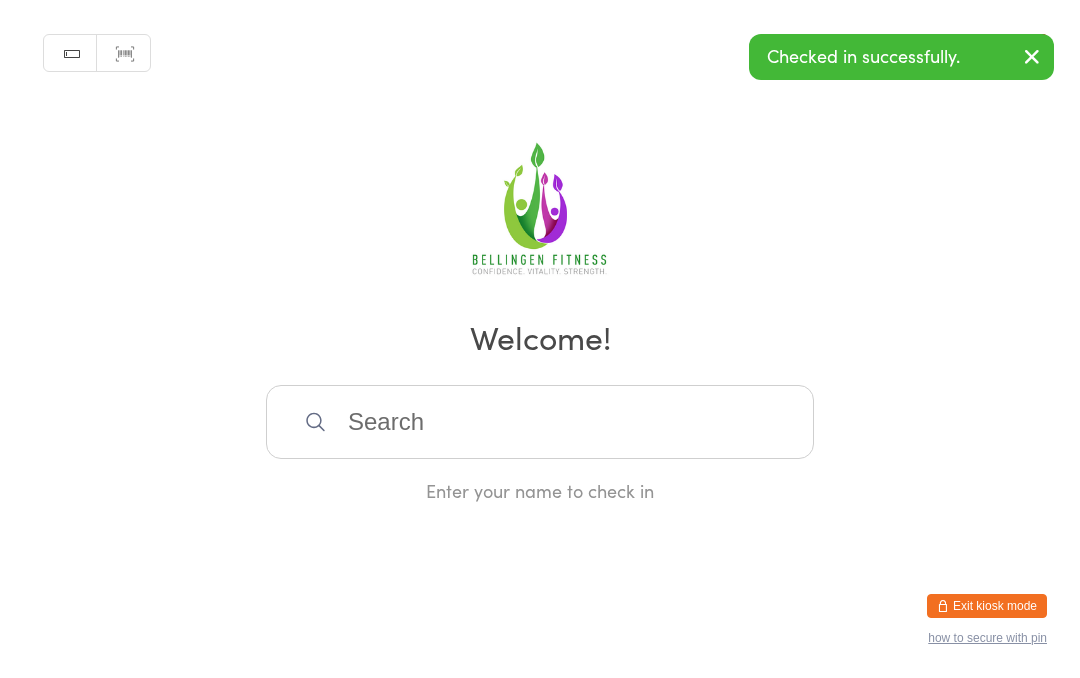 click at bounding box center (540, 422) 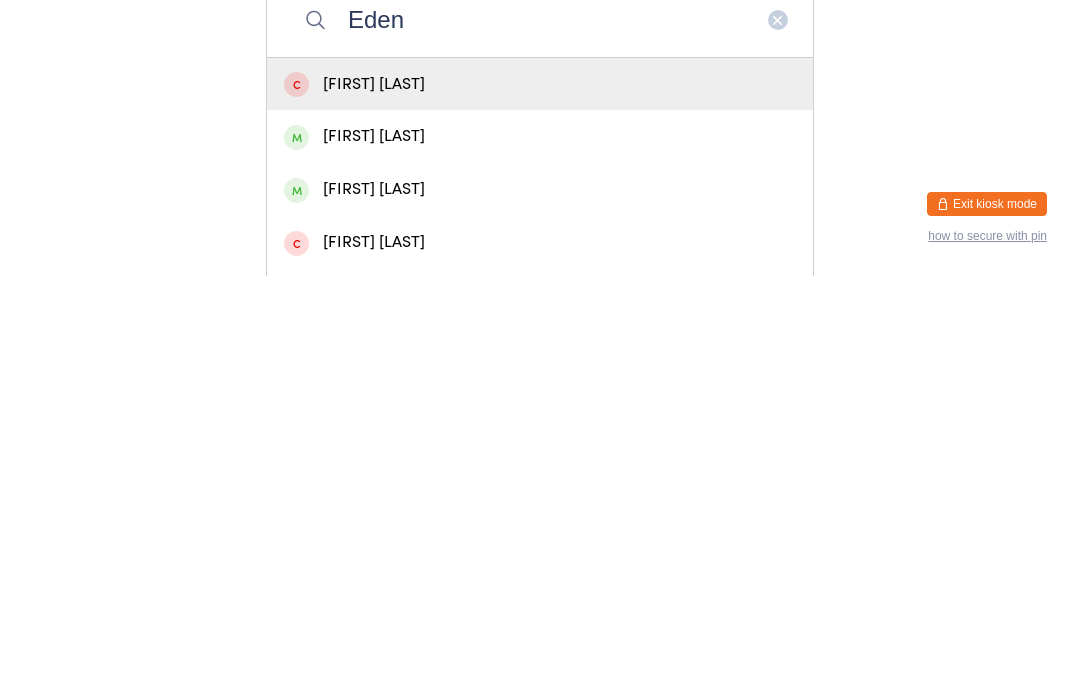 type on "Eden" 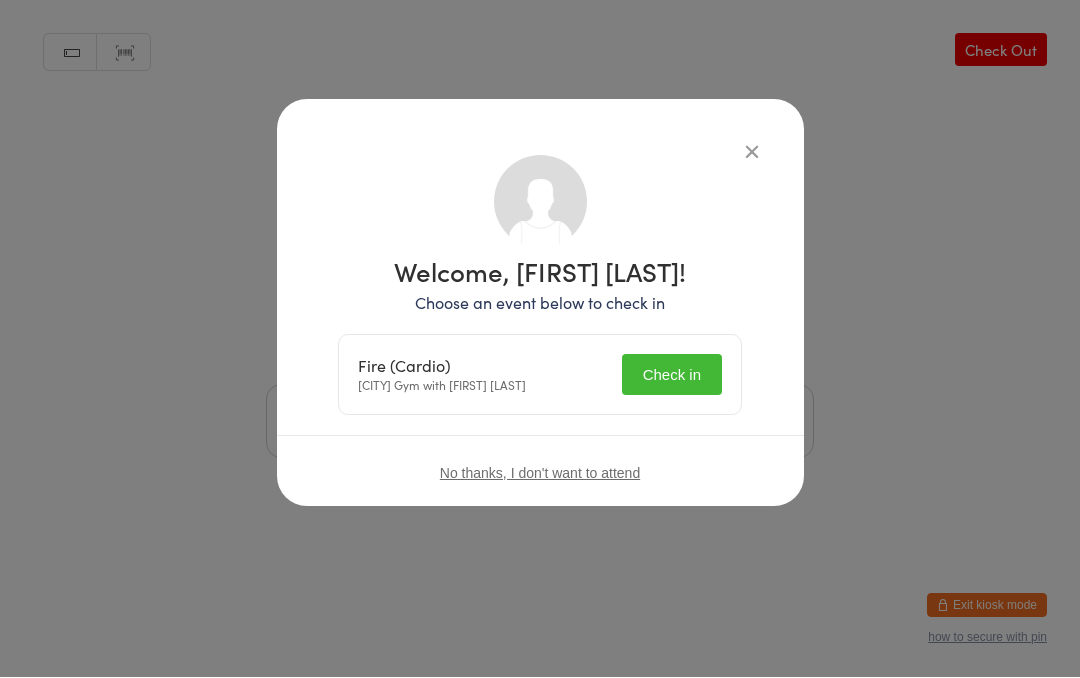 click on "Check in" at bounding box center [672, 375] 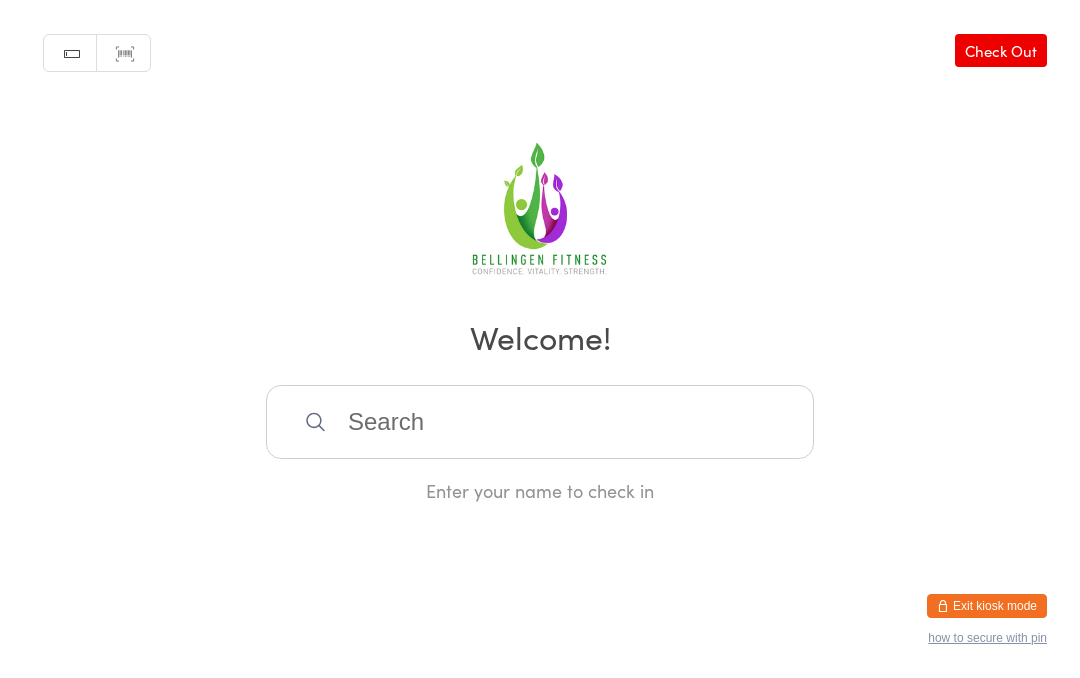 click at bounding box center [540, 422] 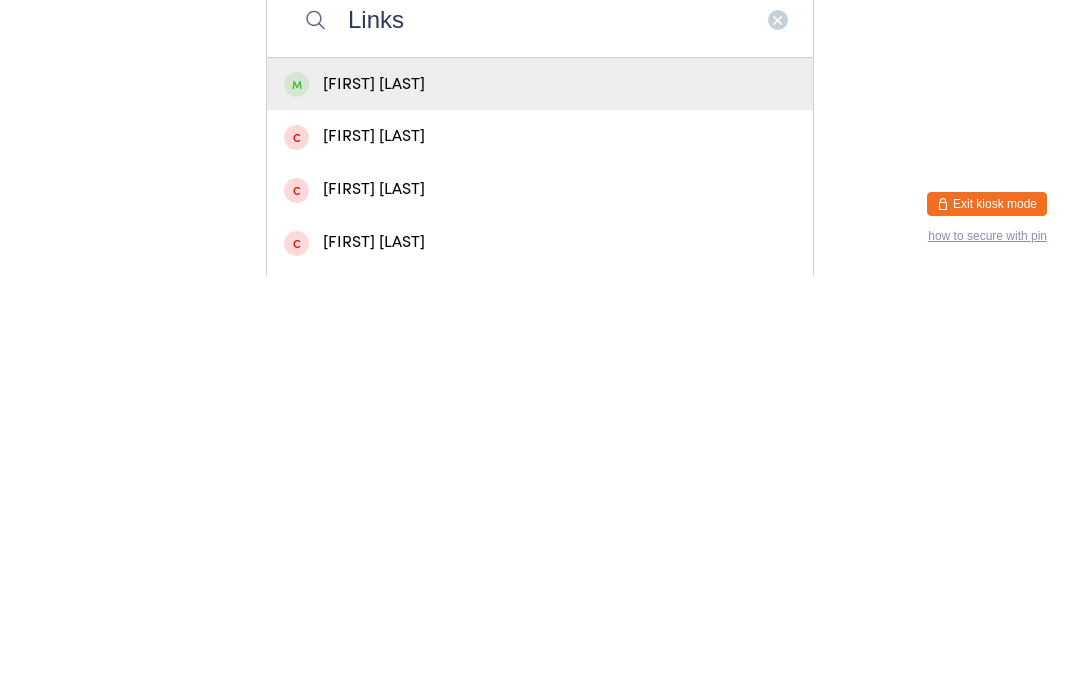 type on "Links" 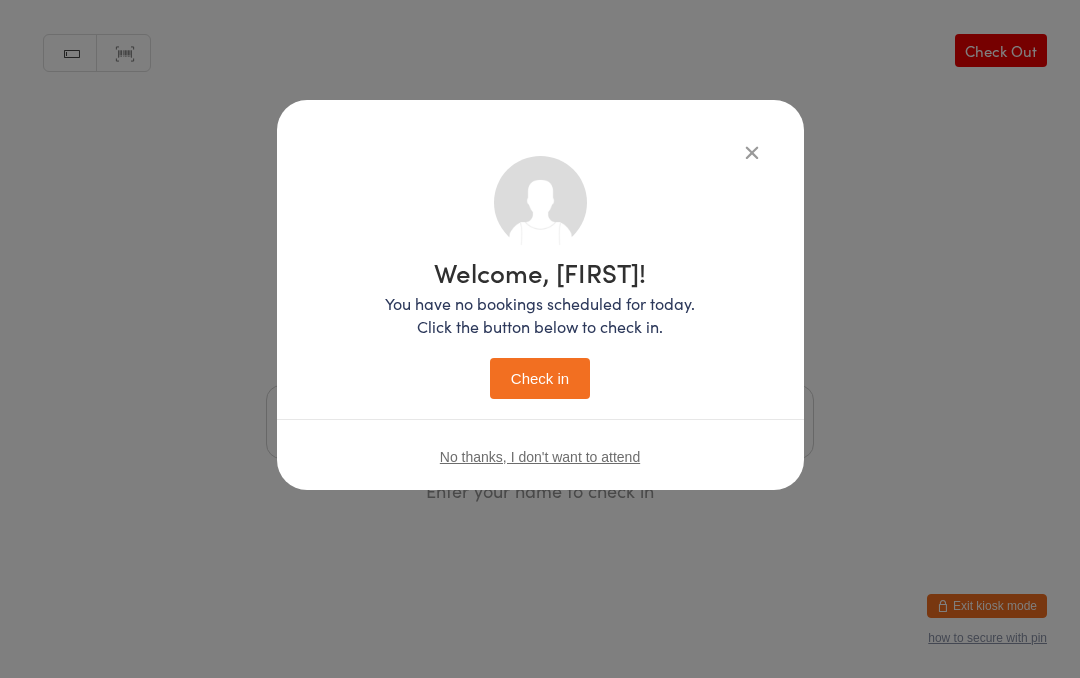 click on "Check in" at bounding box center (540, 378) 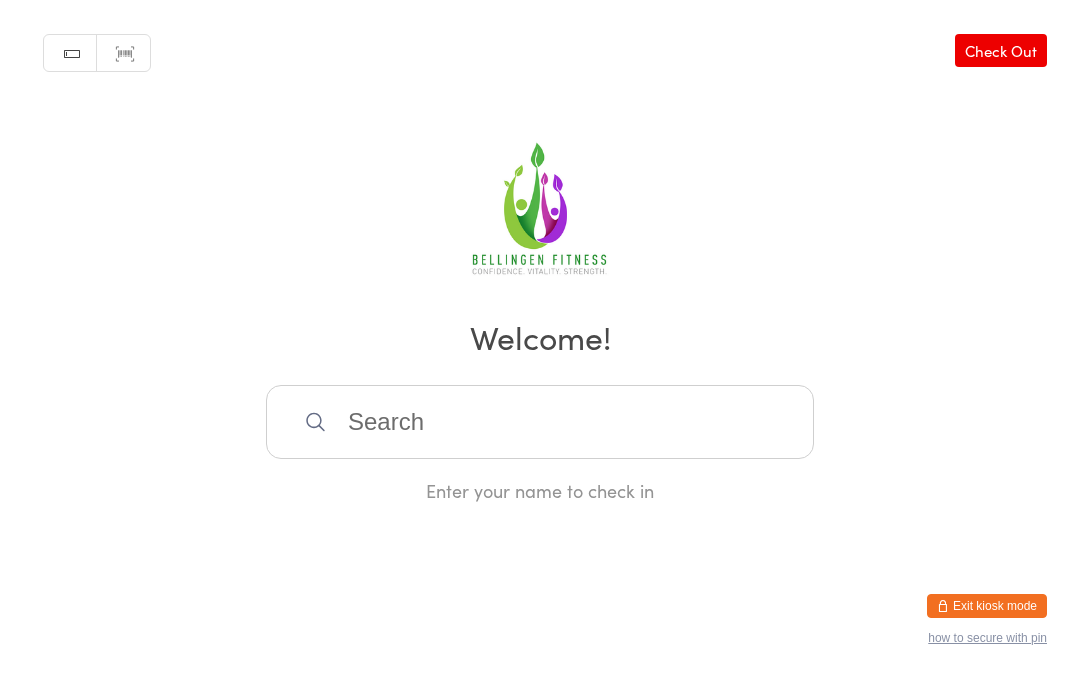 click at bounding box center (540, 422) 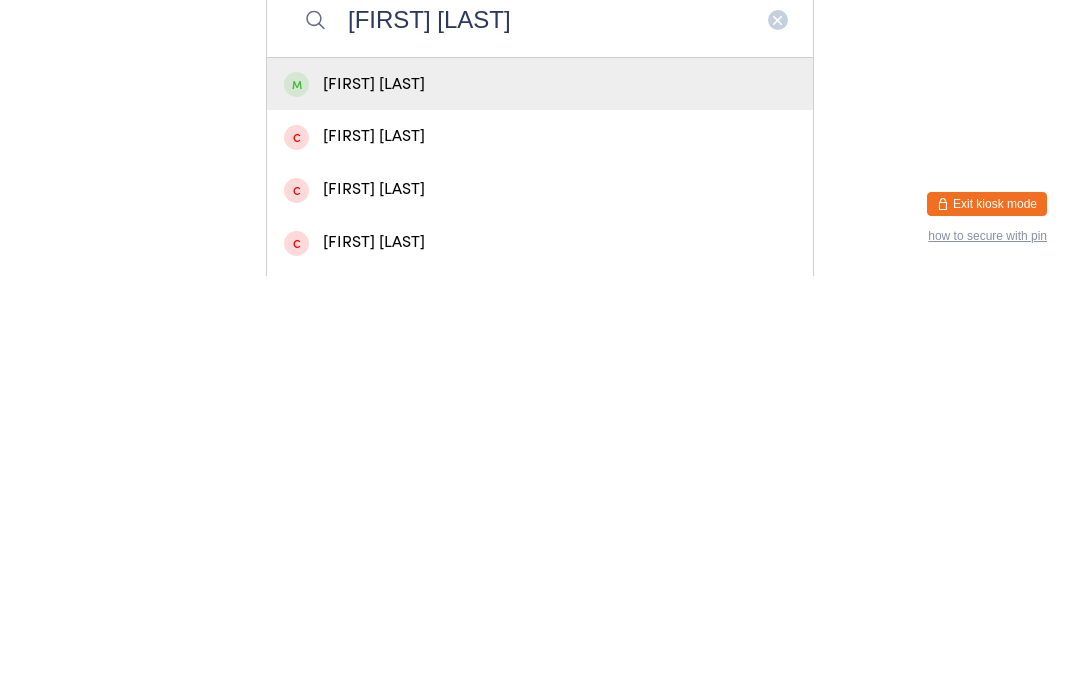 type on "[FIRST] [LAST]" 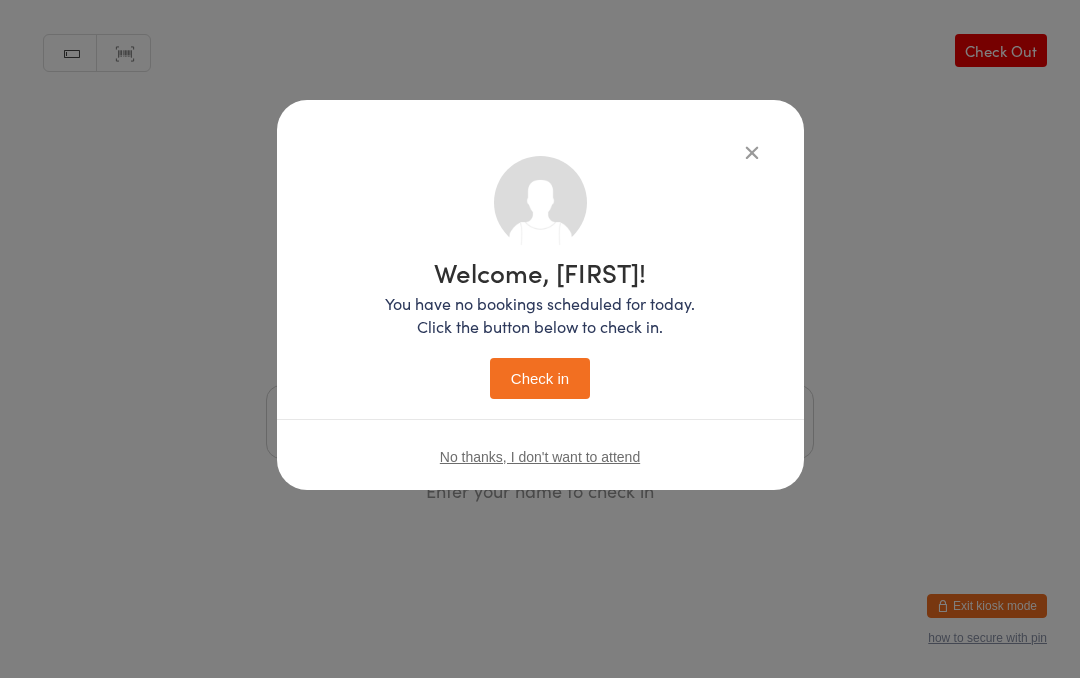 click on "Check in" at bounding box center [540, 378] 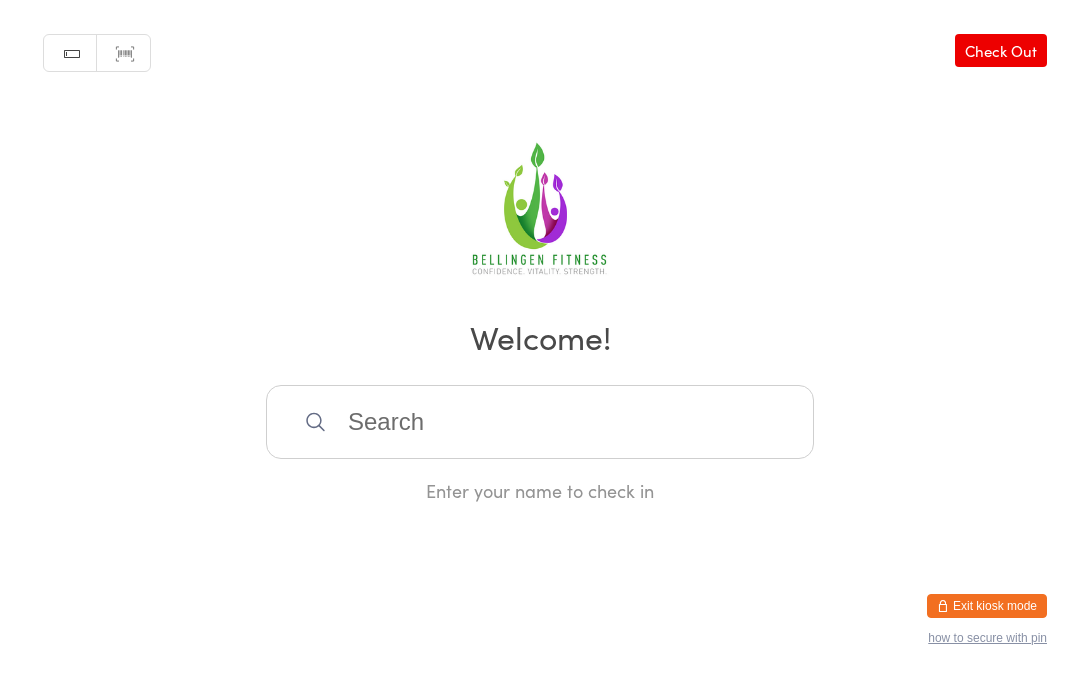 click at bounding box center (540, 422) 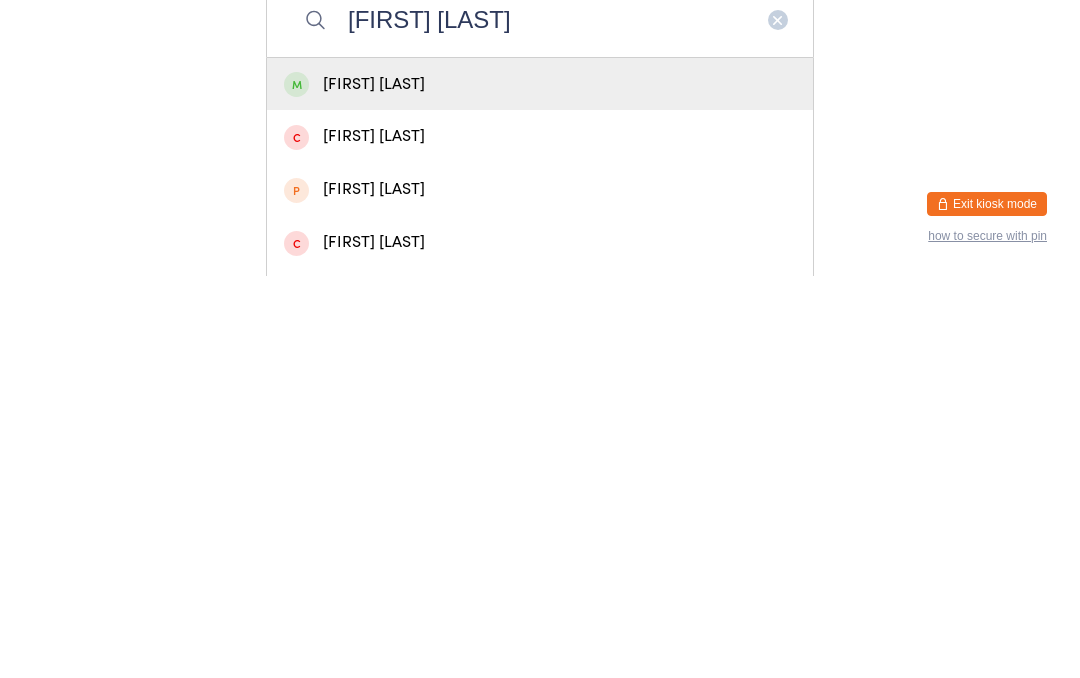 type on "[FIRST] [LAST]" 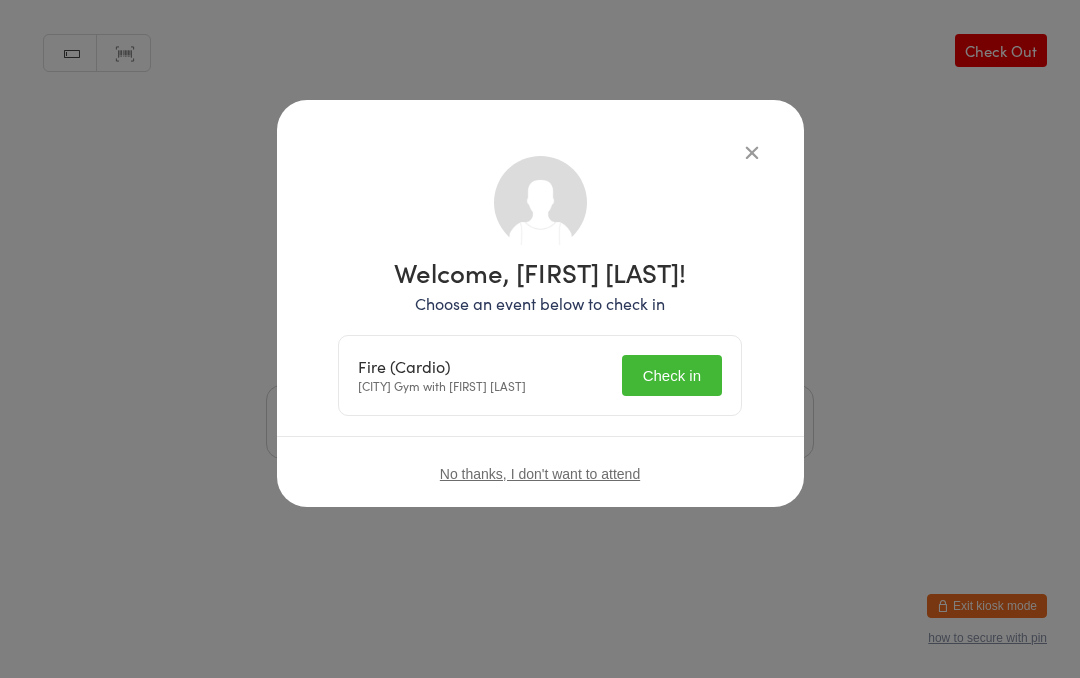 click on "Check in" at bounding box center (672, 375) 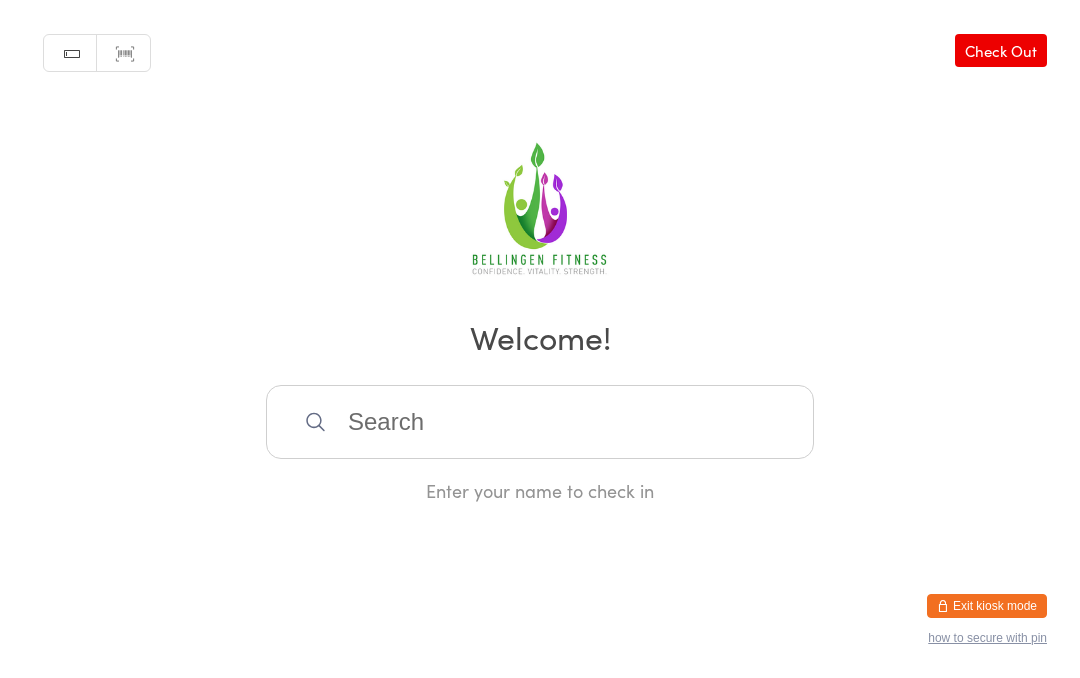 click at bounding box center [540, 422] 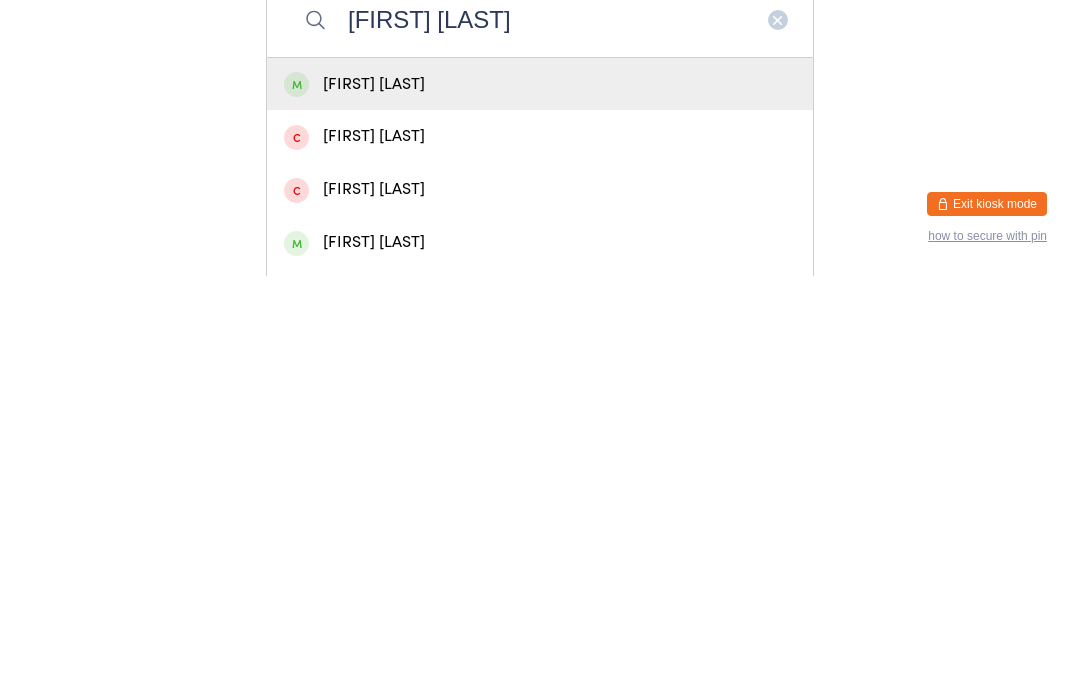 type on "[FIRST] [LAST]" 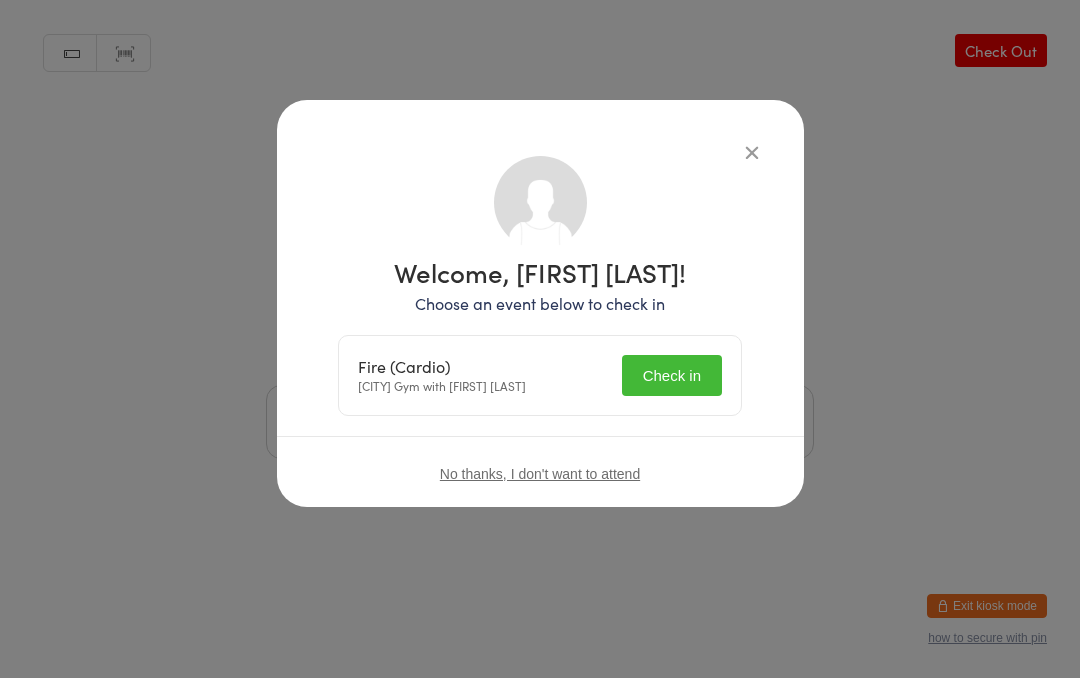 click on "Check in" at bounding box center (672, 375) 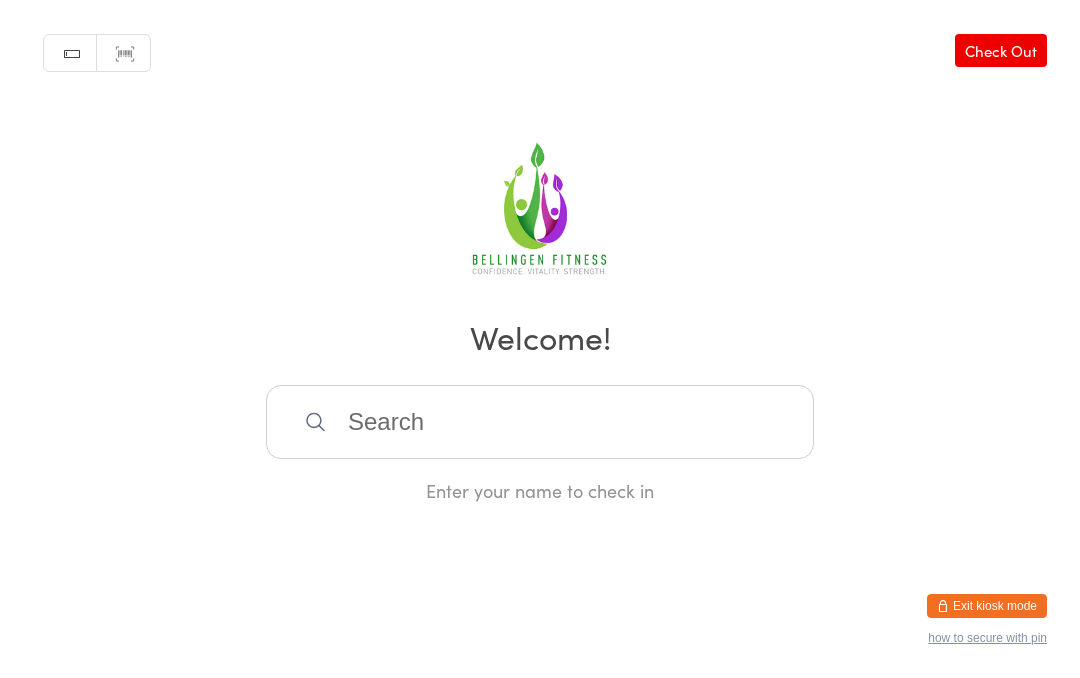 click at bounding box center [540, 422] 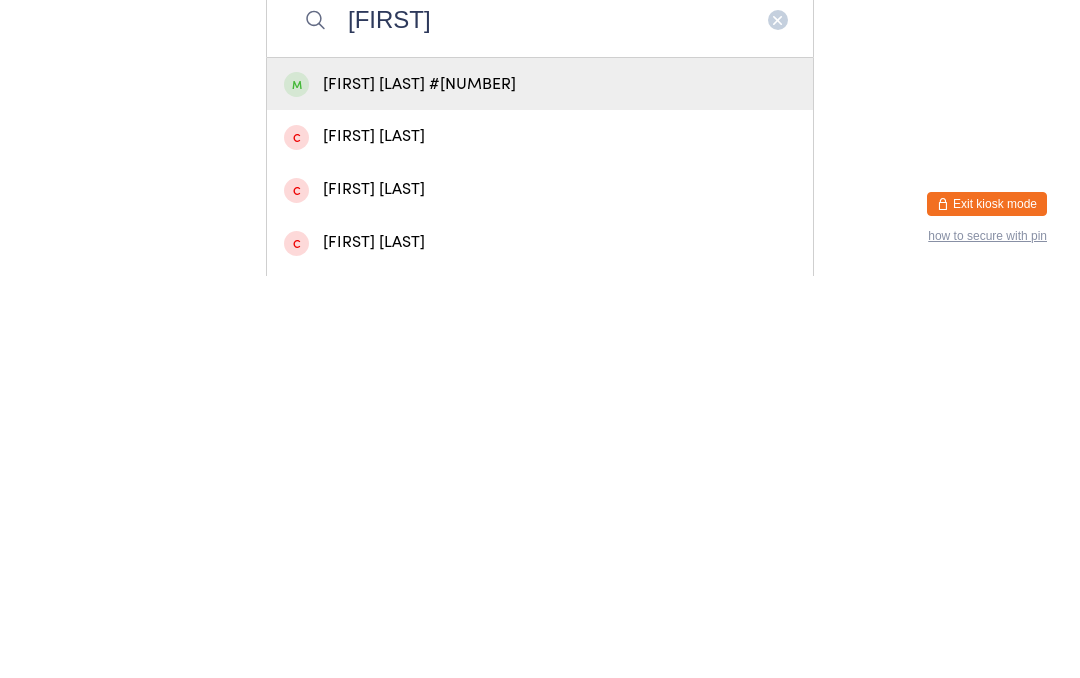 type on "[FIRST]" 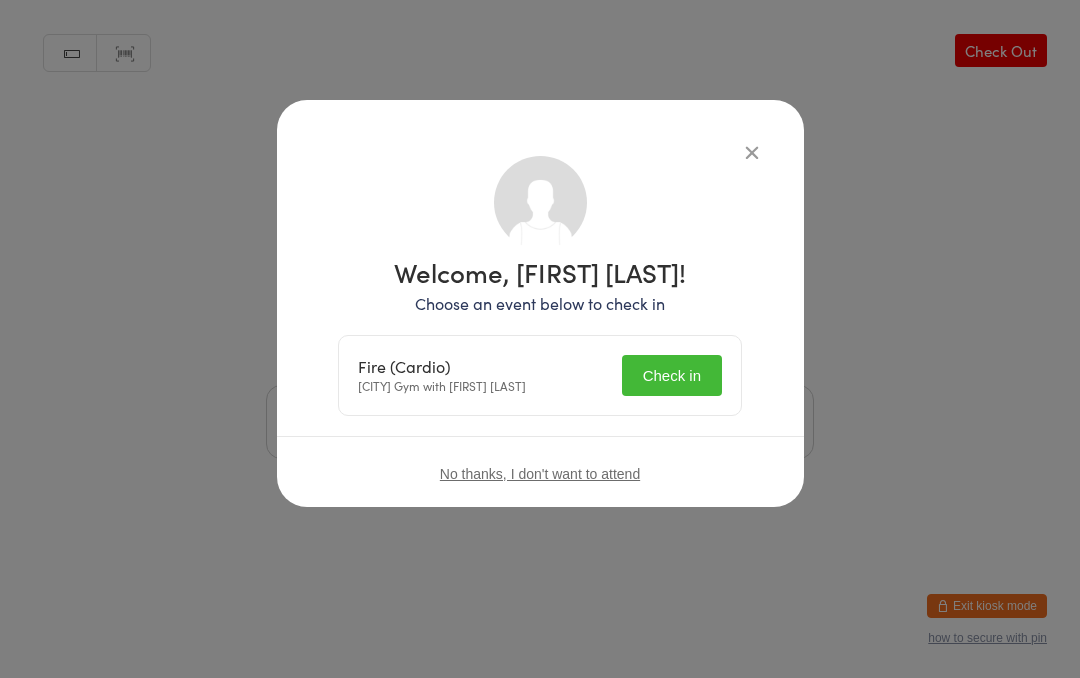 click on "Check in" at bounding box center [672, 375] 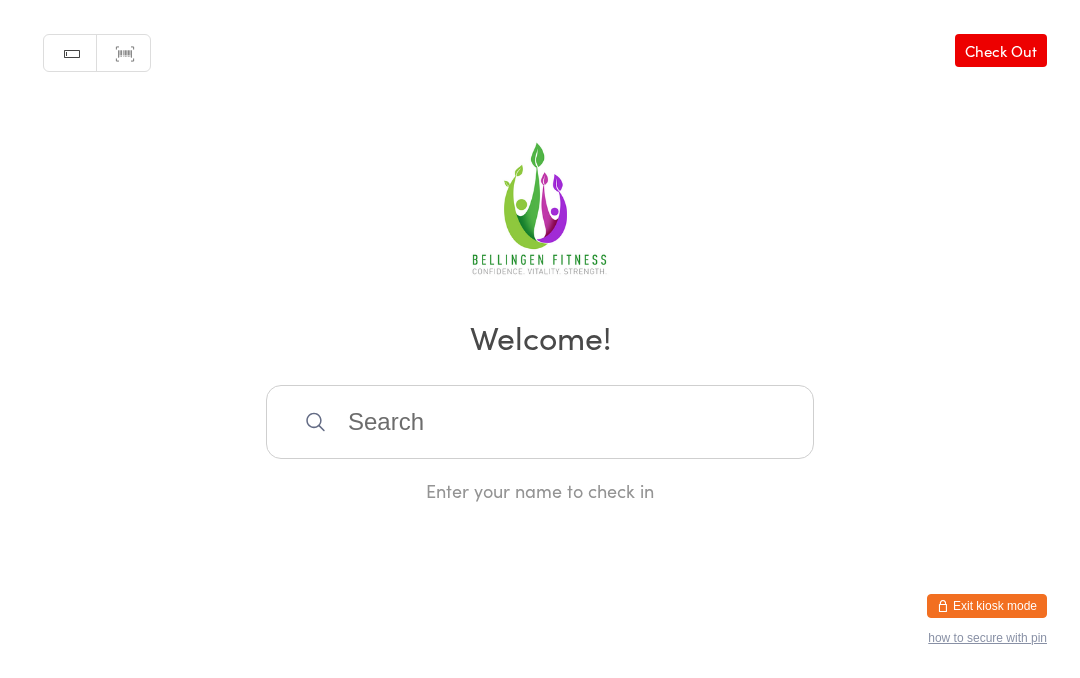 click at bounding box center [540, 422] 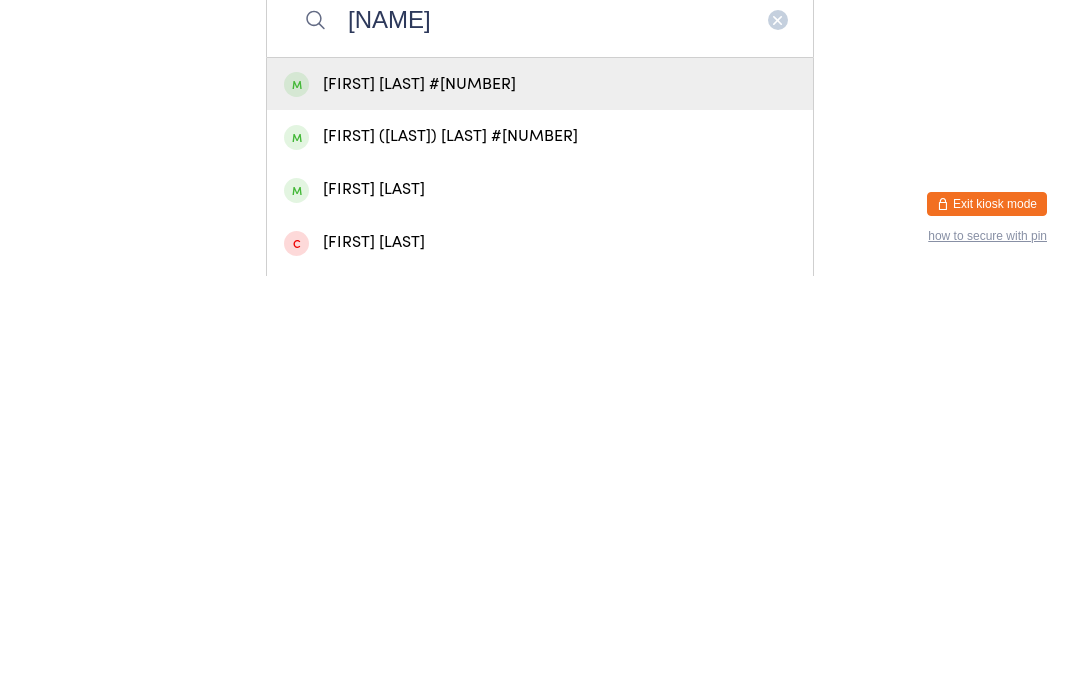 type on "[NAME]" 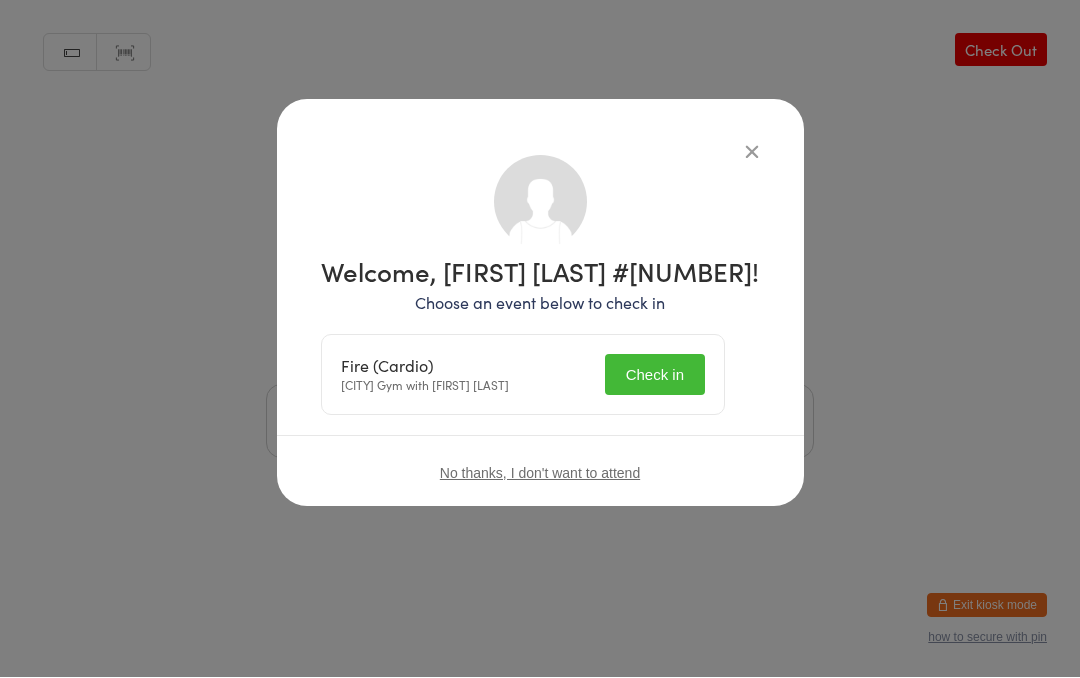 click on "Check in" at bounding box center [655, 375] 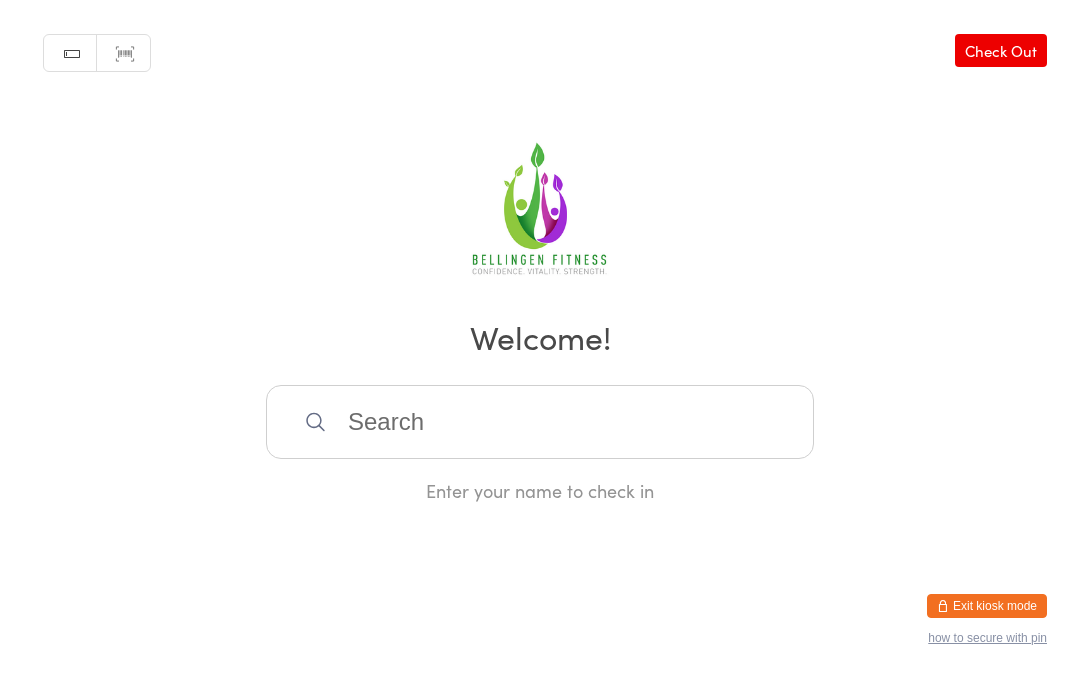 click at bounding box center (540, 422) 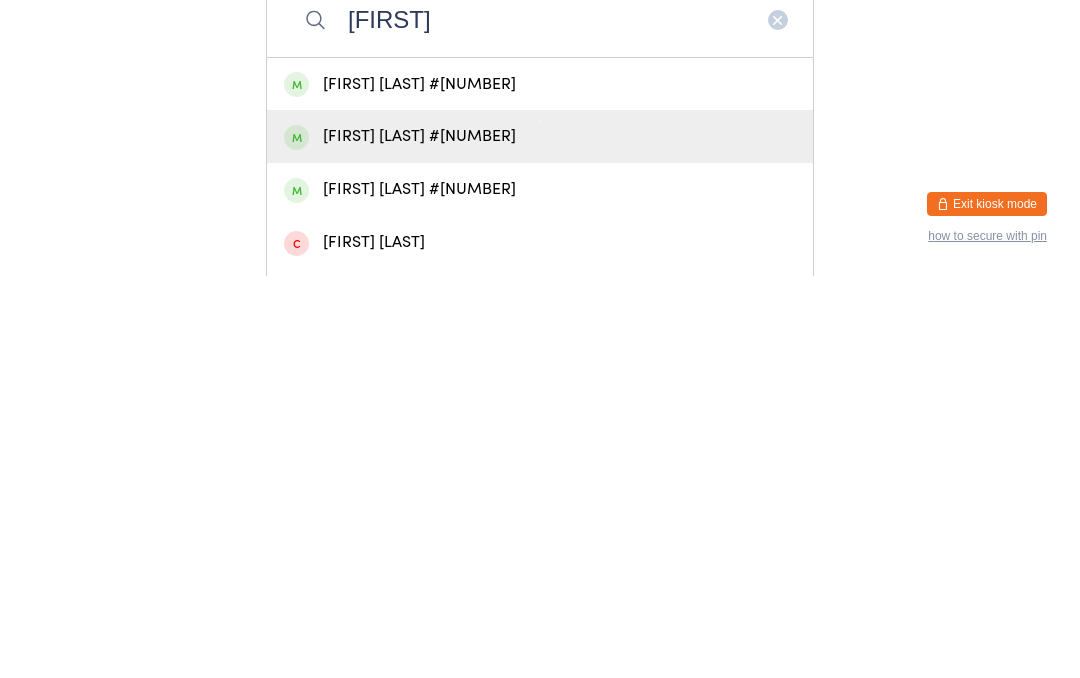 type on "[FIRST]" 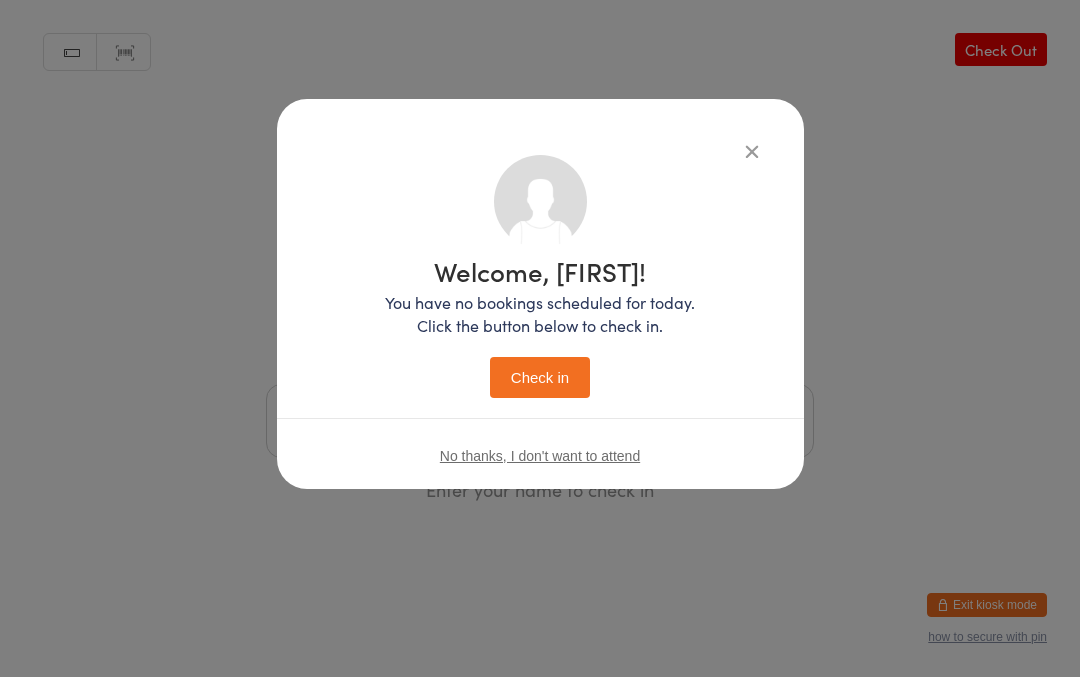 click on "Check in" at bounding box center (540, 378) 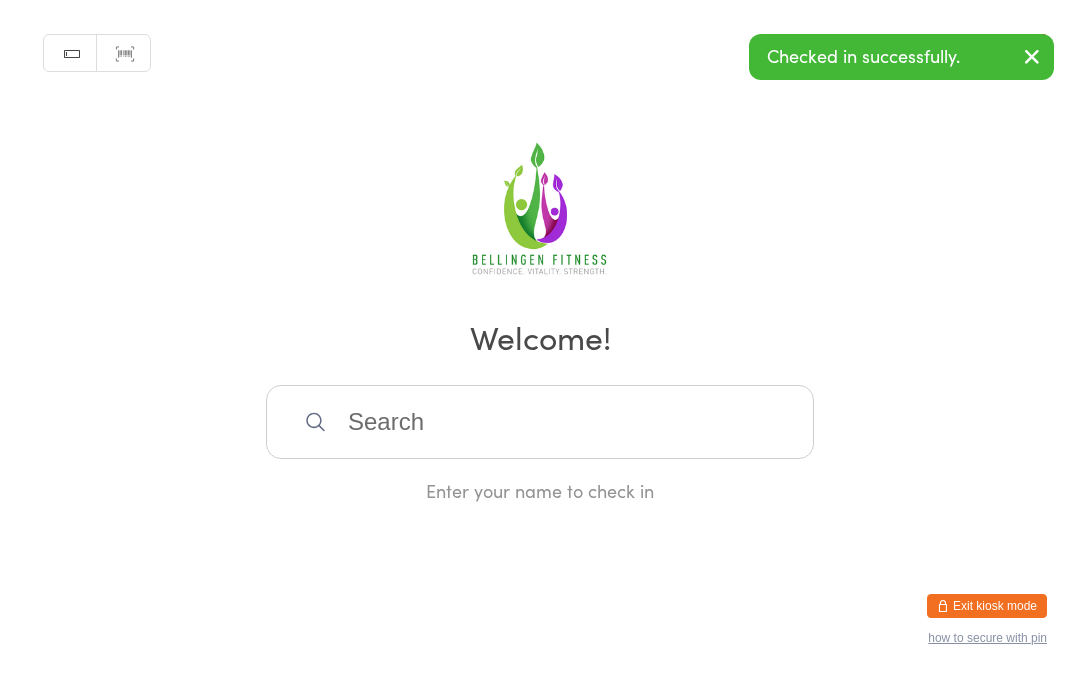 click at bounding box center [540, 422] 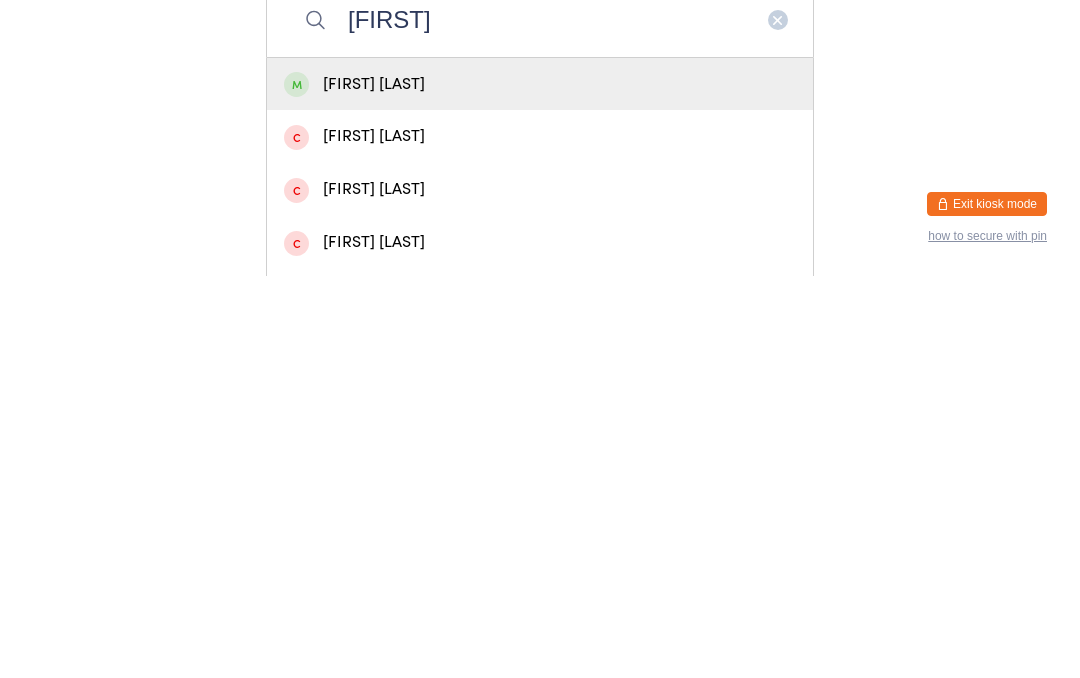 type on "[FIRST]" 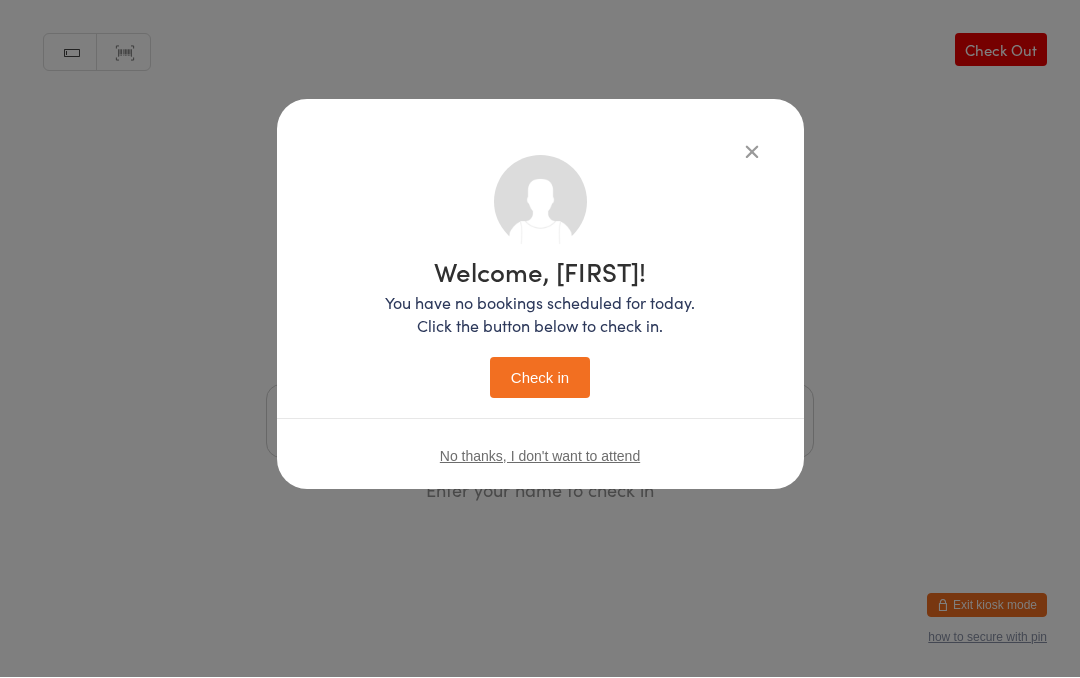click on "Check in" at bounding box center [540, 378] 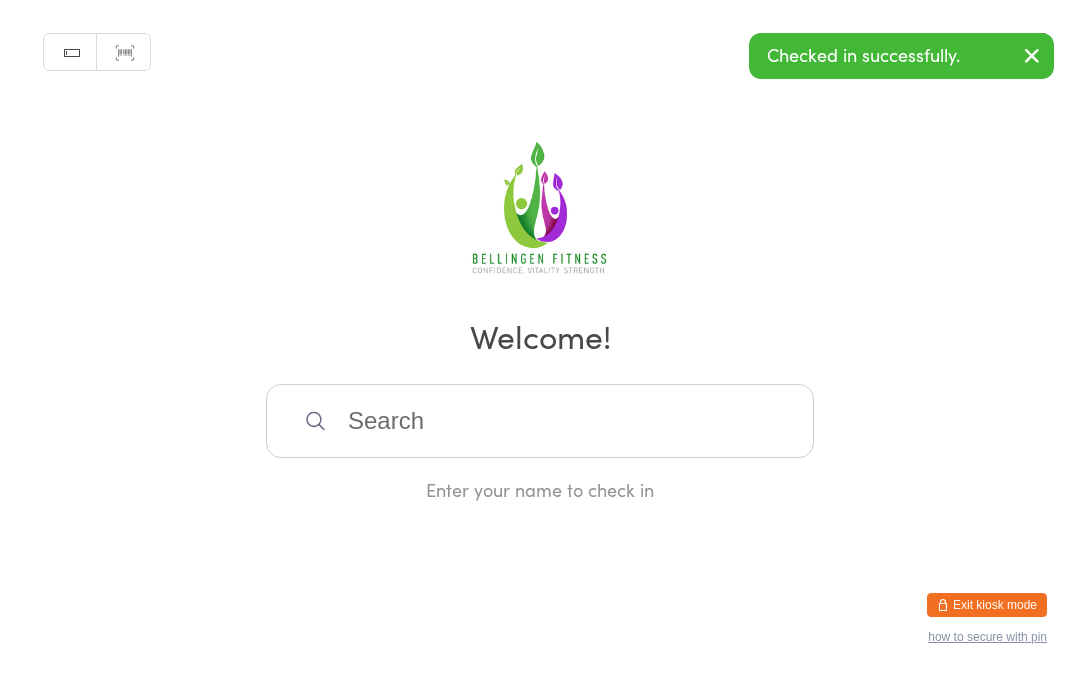 click at bounding box center [540, 422] 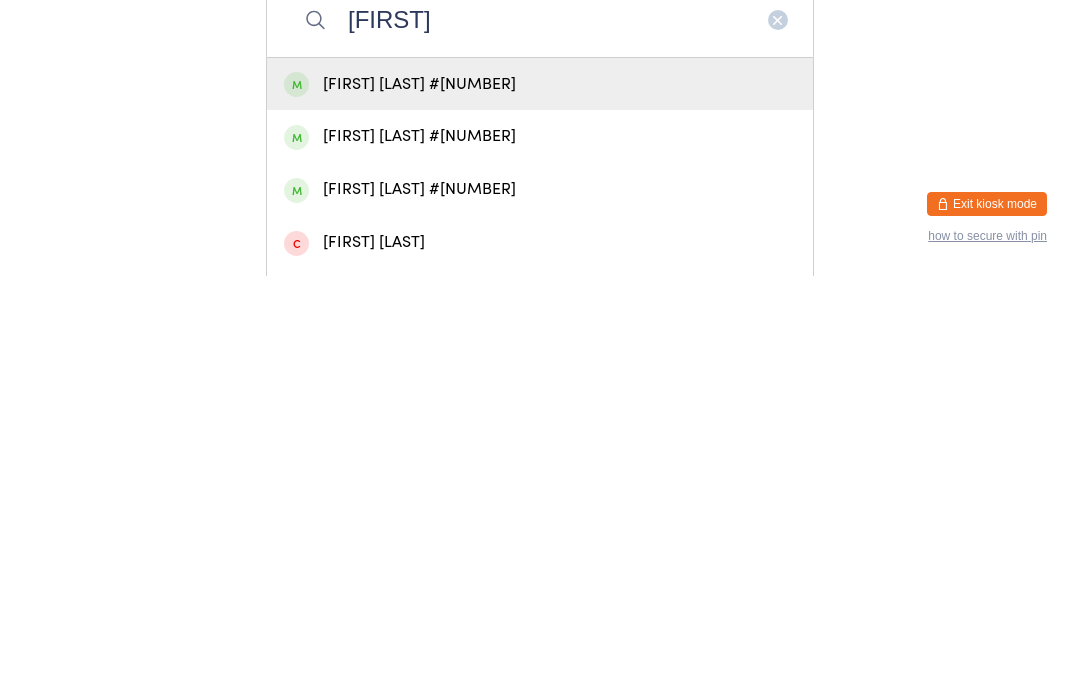 type on "[FIRST]" 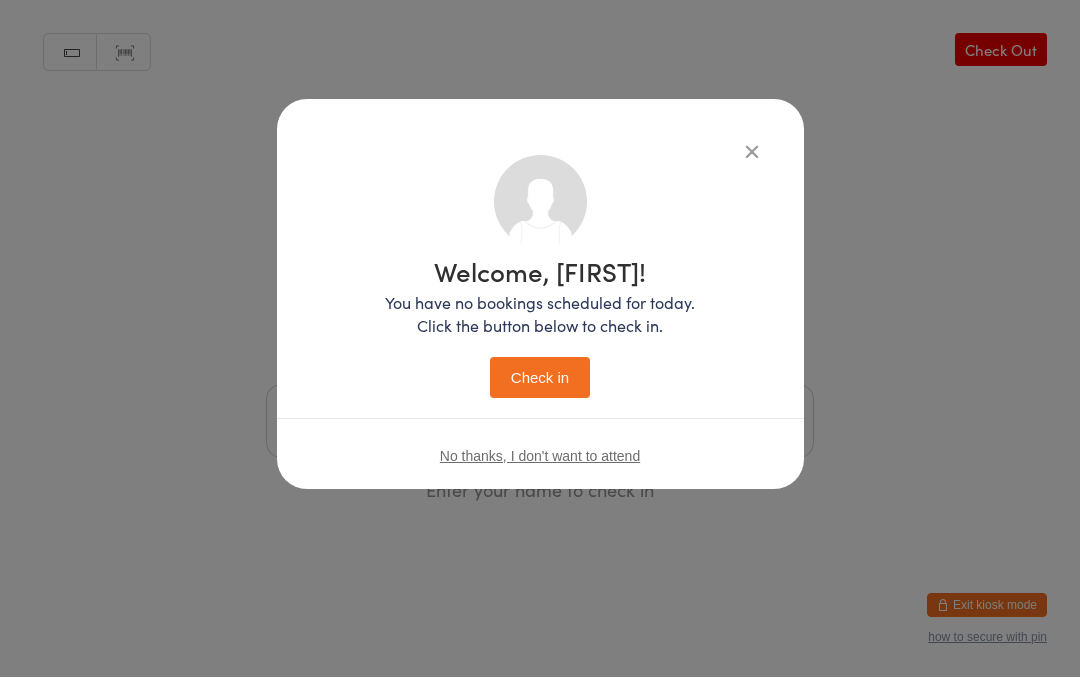 click on "Check in" at bounding box center (540, 378) 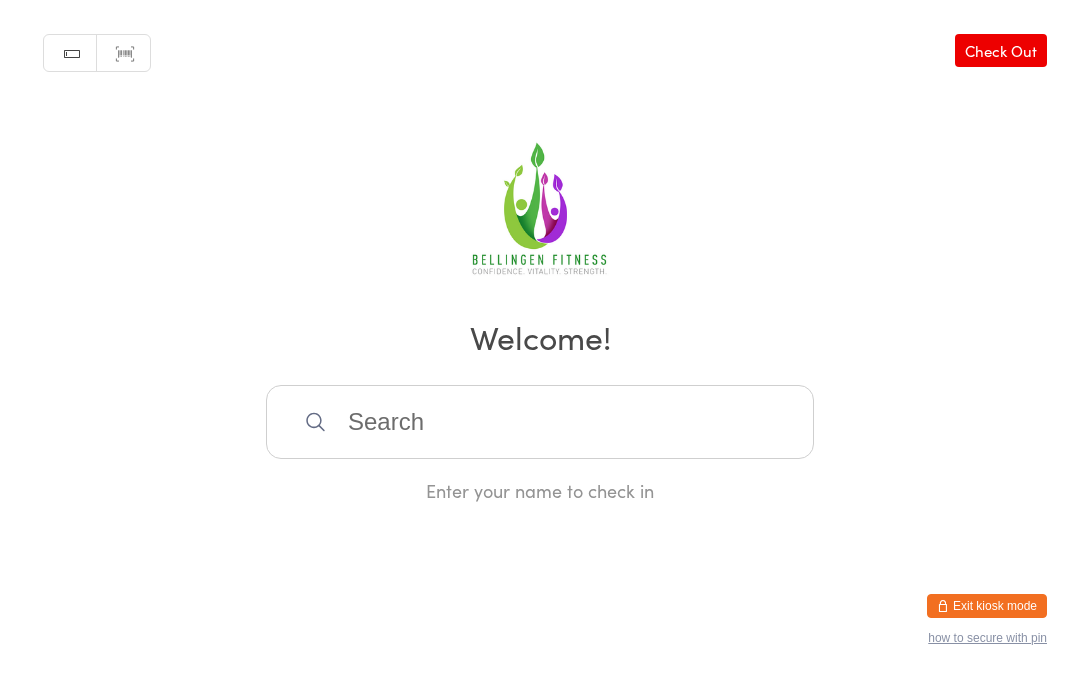 click at bounding box center (540, 422) 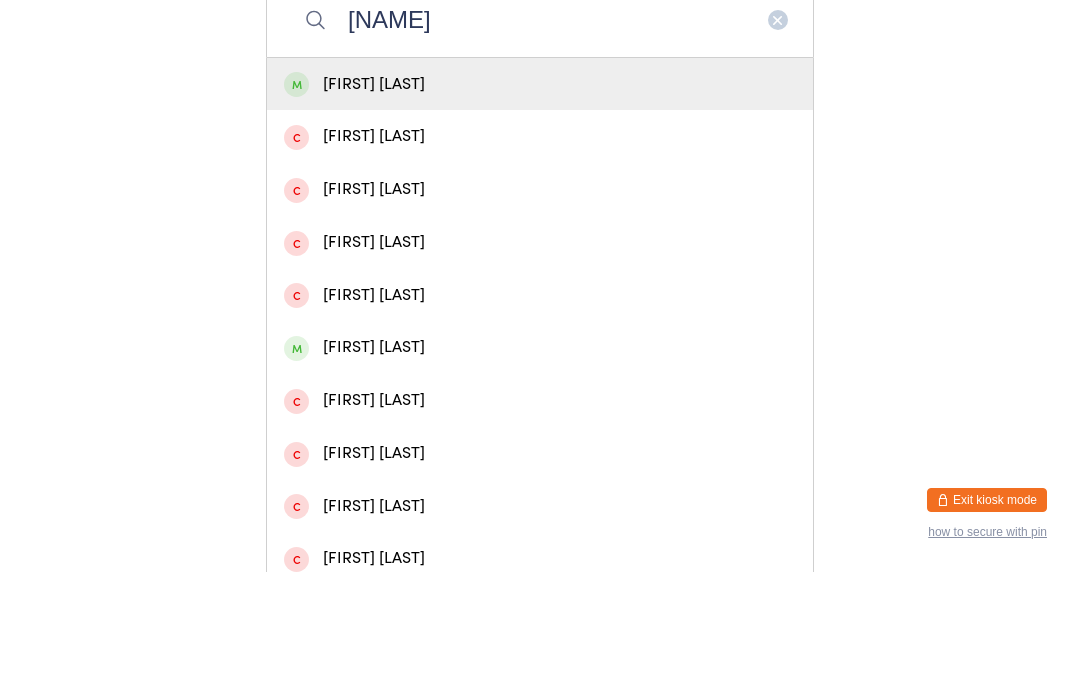 scroll, scrollTop: 297, scrollLeft: 0, axis: vertical 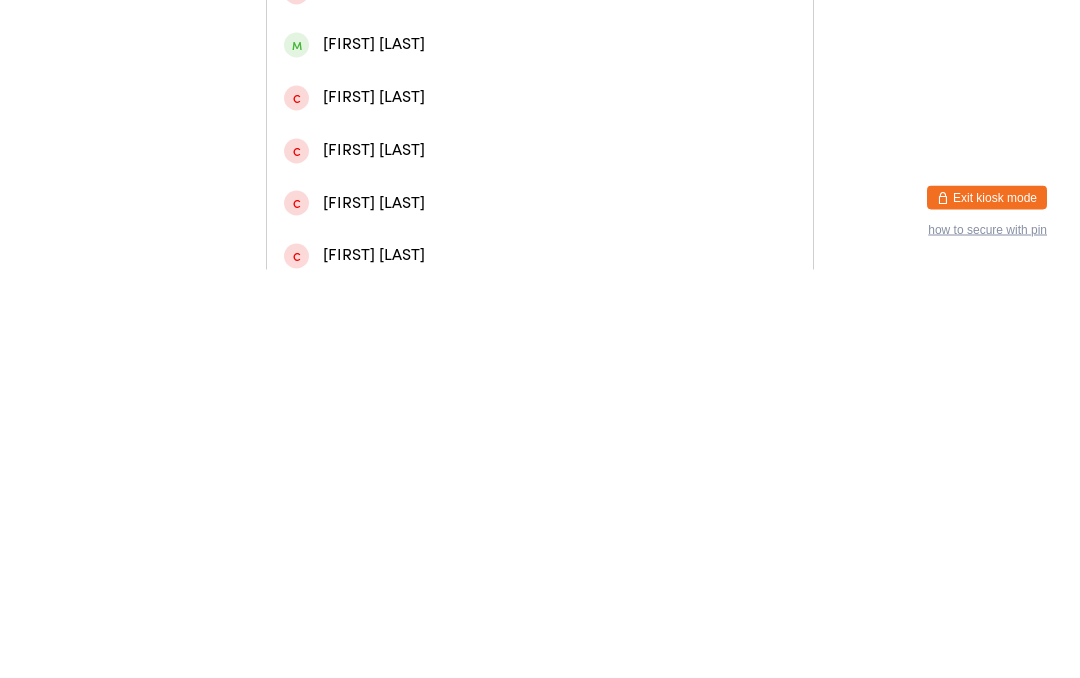 type on "[NAME]" 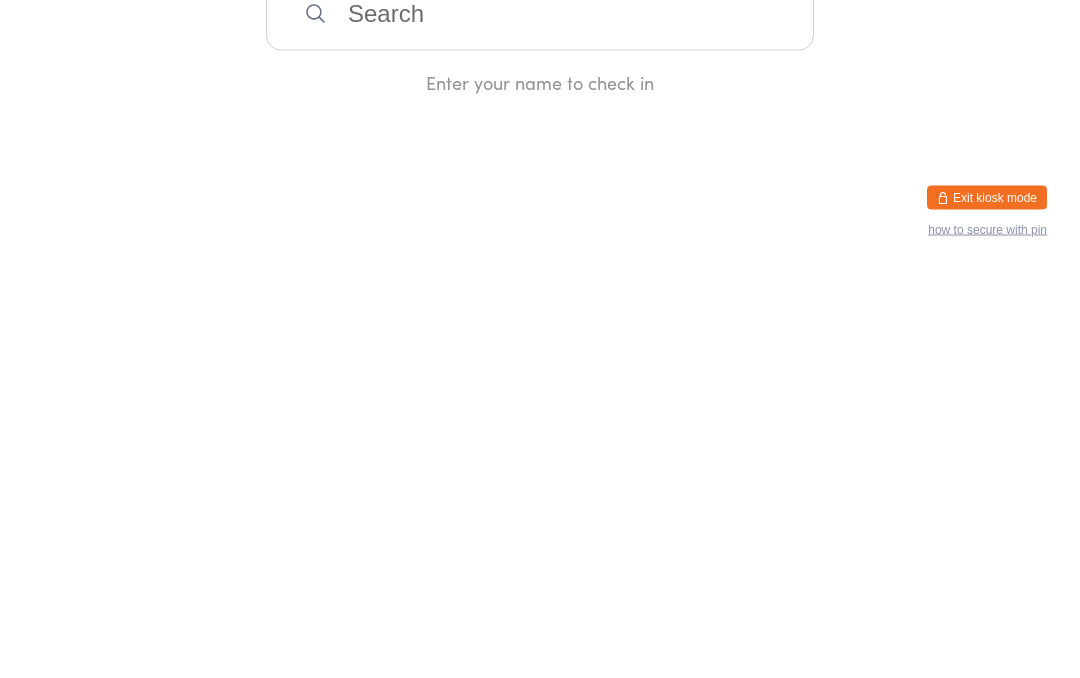 scroll, scrollTop: 0, scrollLeft: 0, axis: both 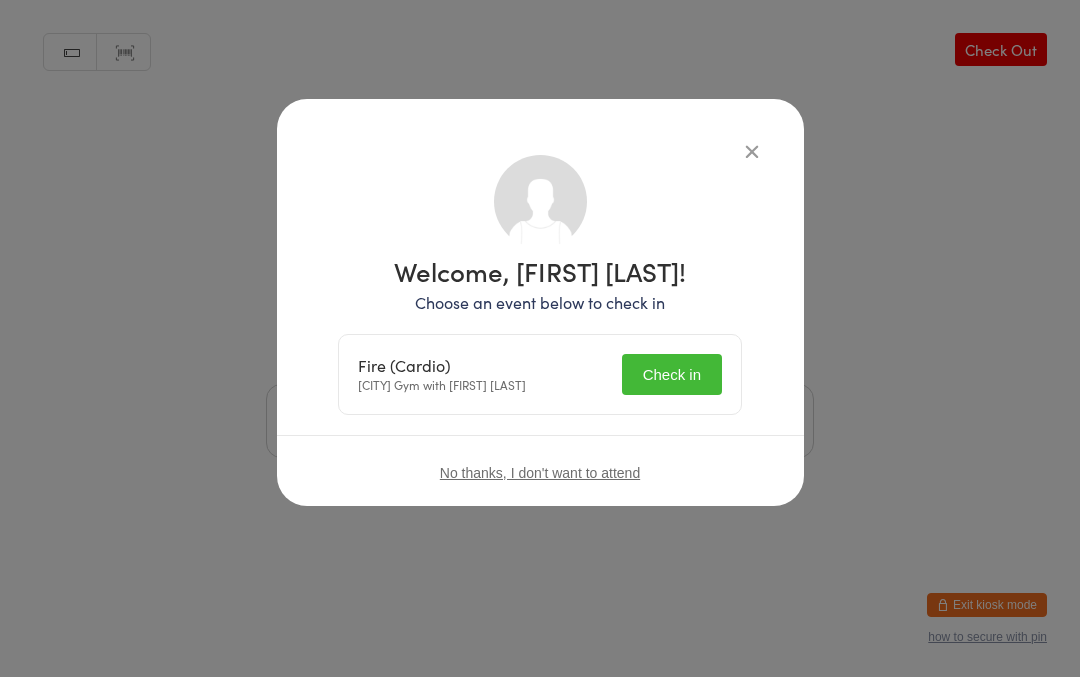 click on "Check in" at bounding box center [672, 375] 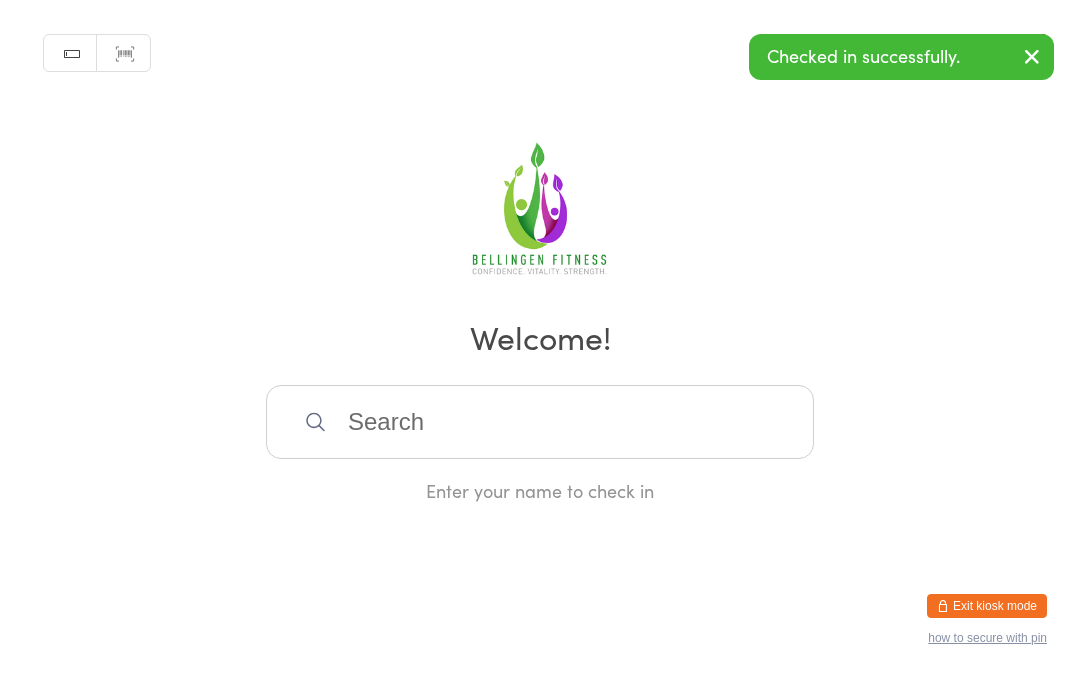 click at bounding box center [540, 422] 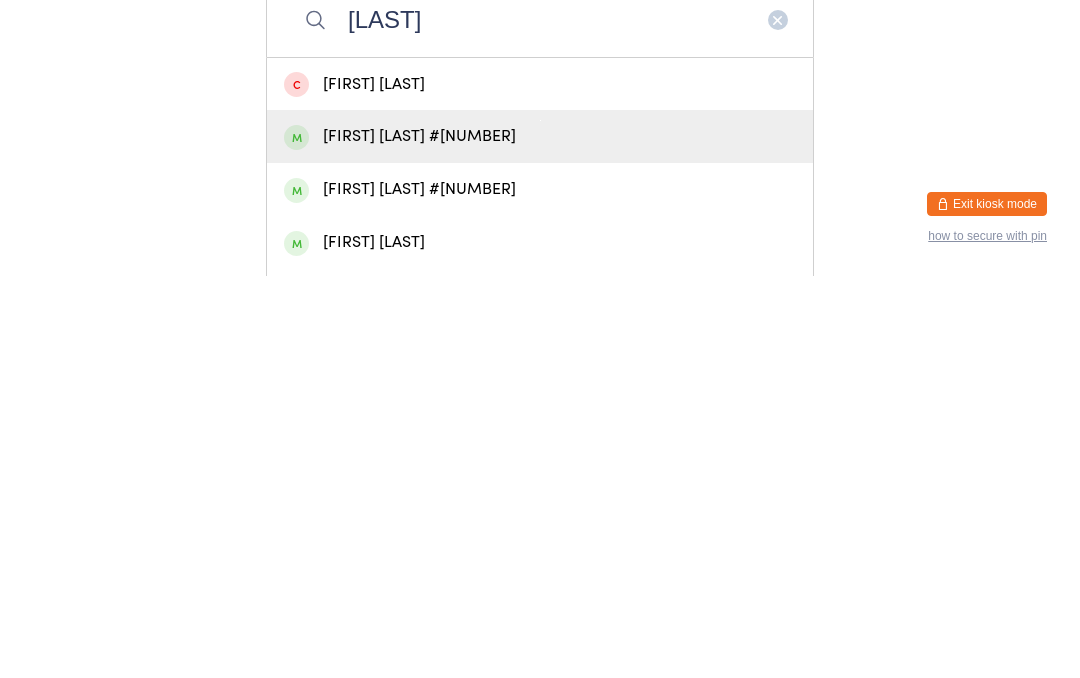 type on "[LAST]" 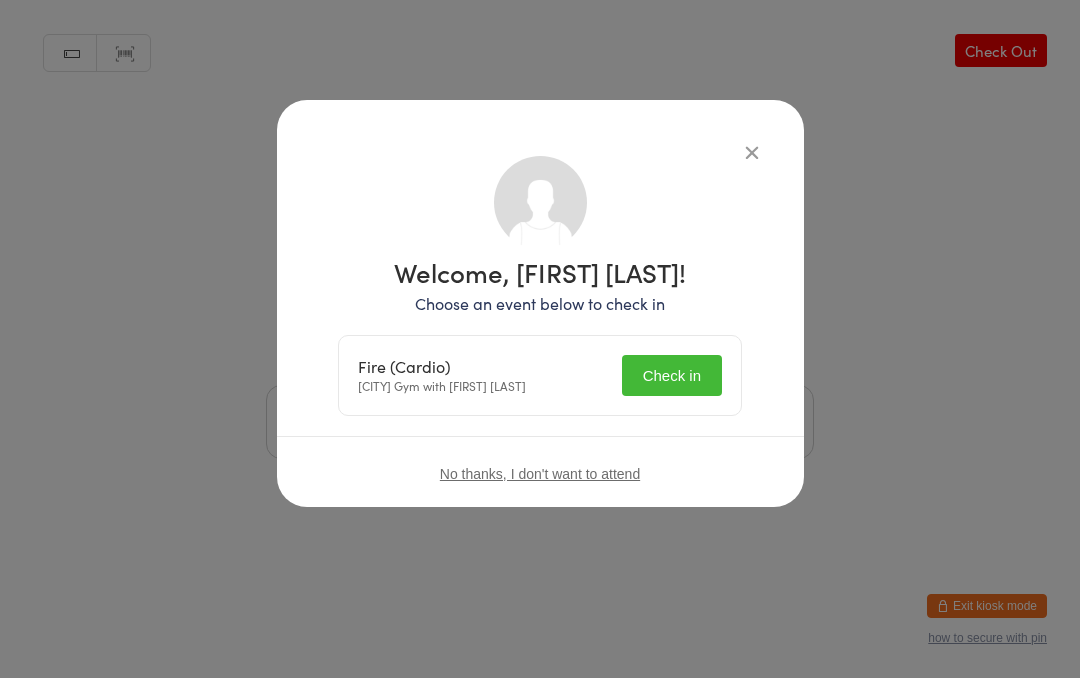 click on "Check in" at bounding box center (672, 375) 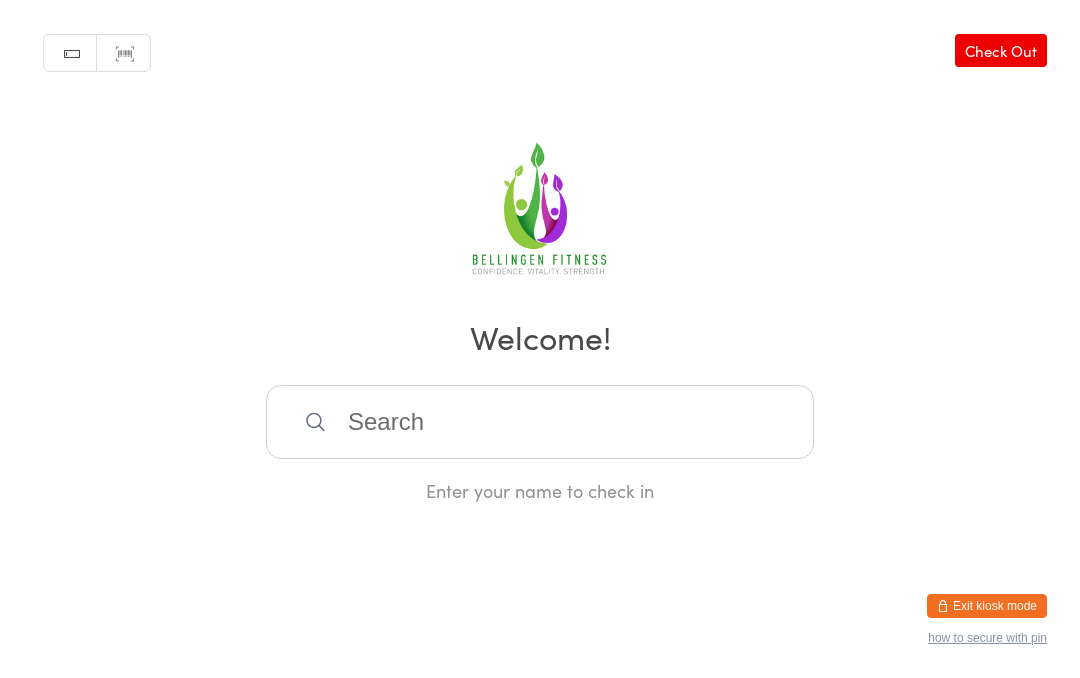 click at bounding box center (540, 422) 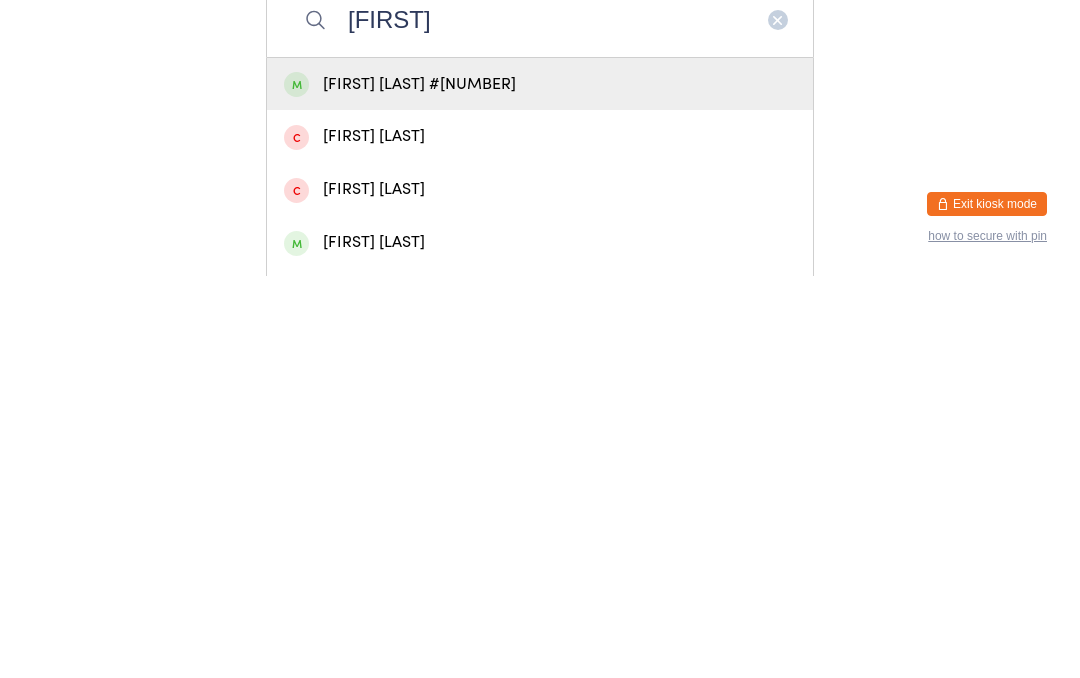 type on "[FIRST]" 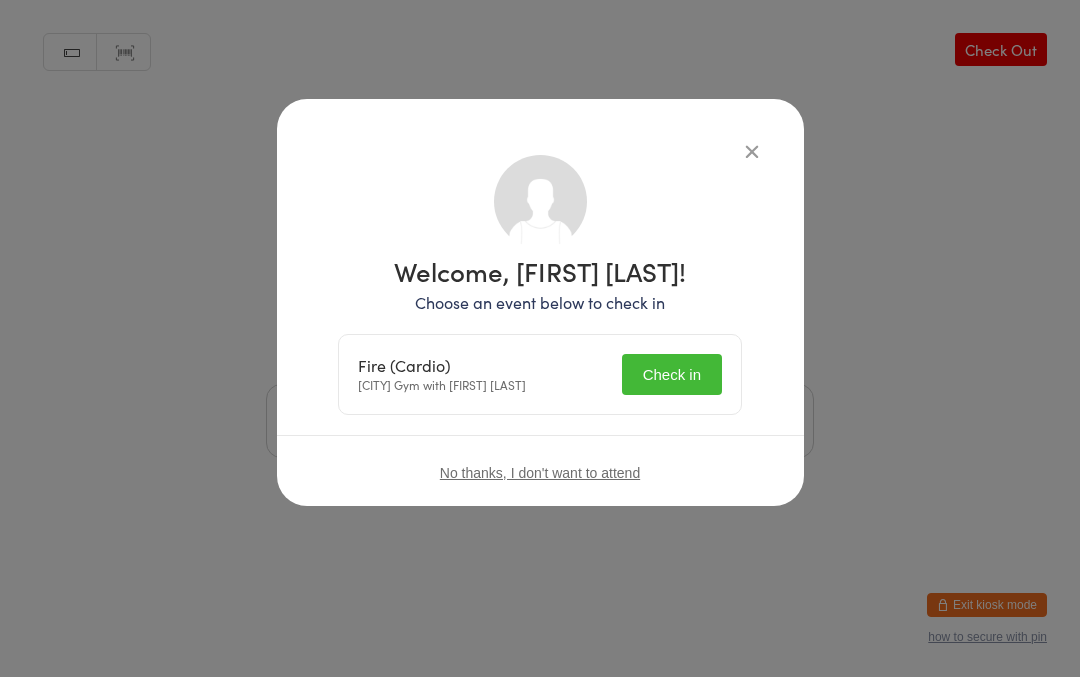 click on "Check in" at bounding box center [672, 375] 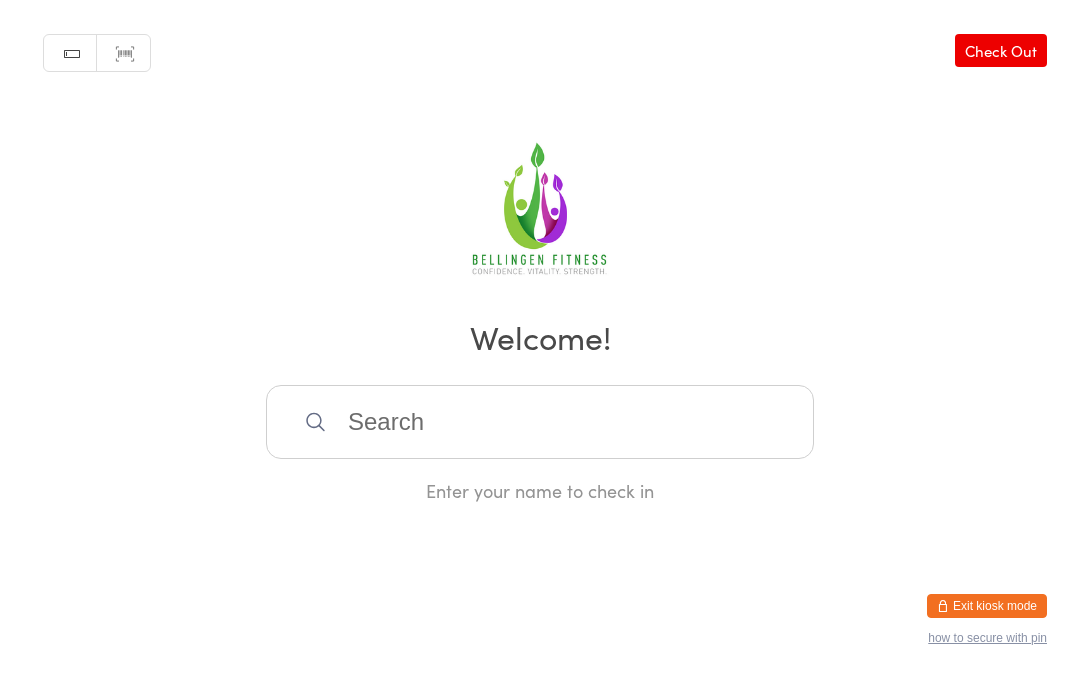 click at bounding box center [540, 422] 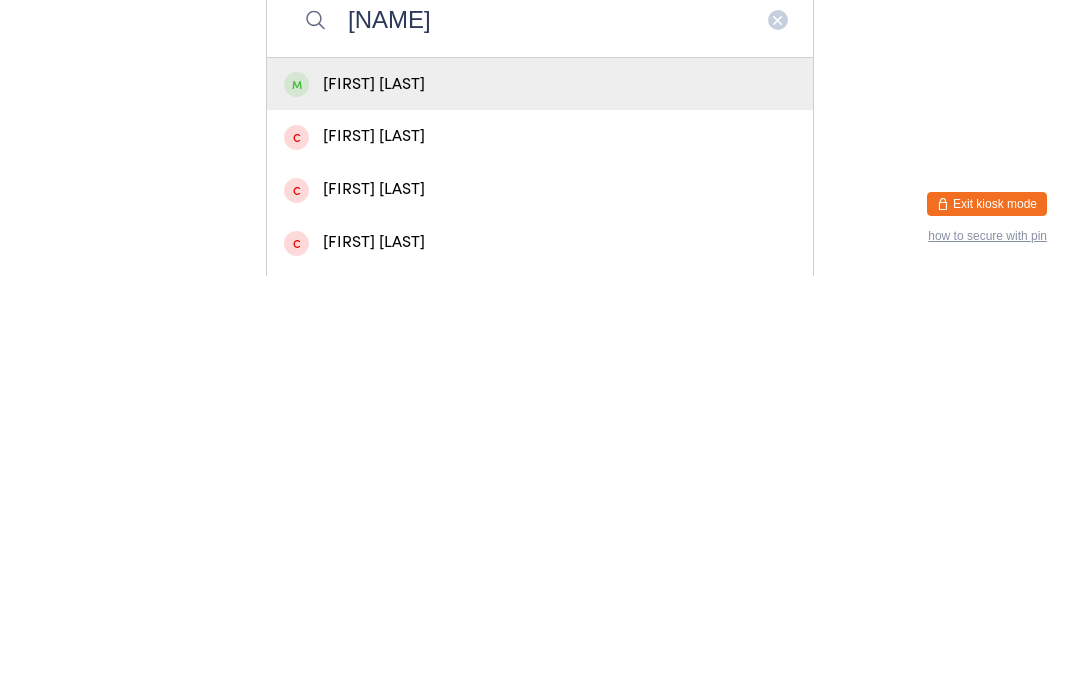 type on "[NAME]" 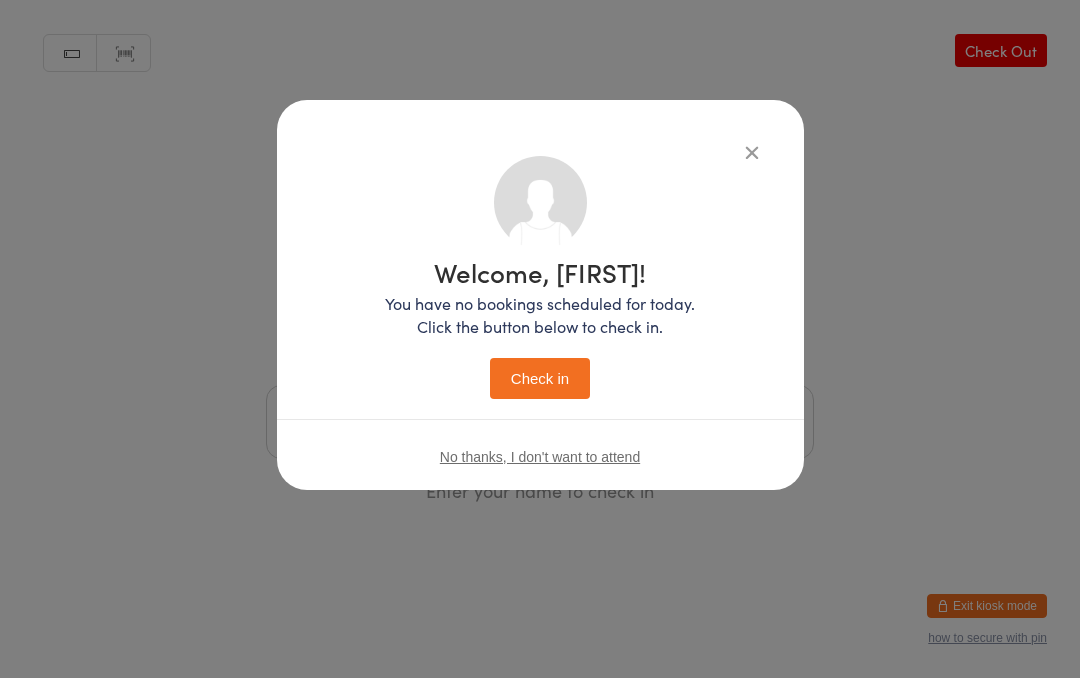 click on "Check in" at bounding box center (540, 378) 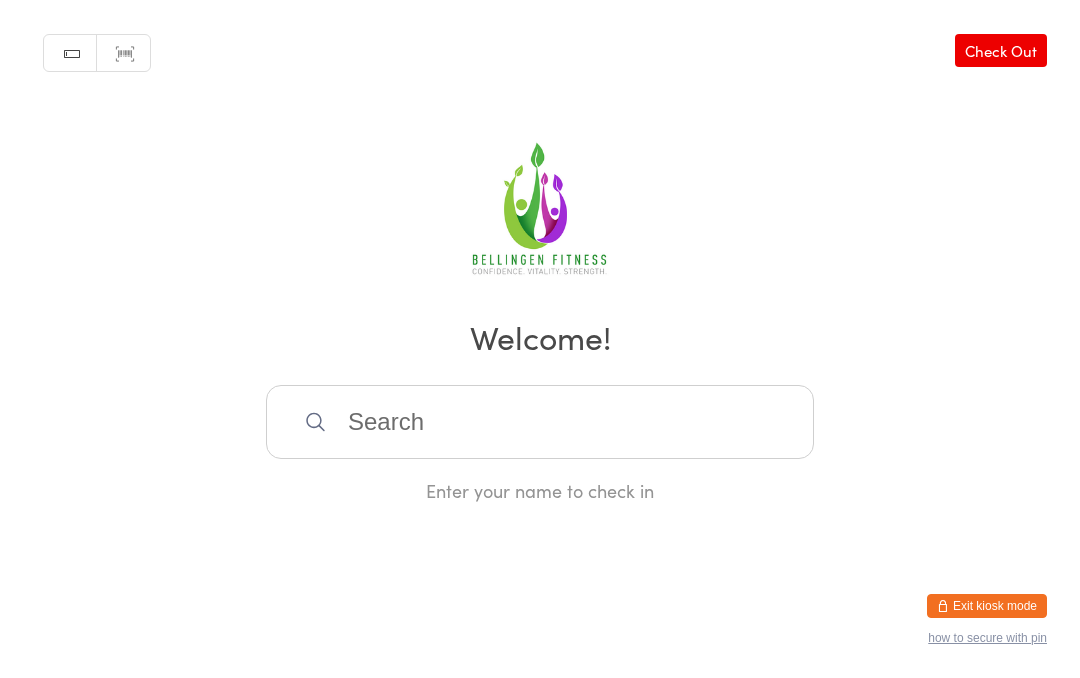 click at bounding box center [540, 422] 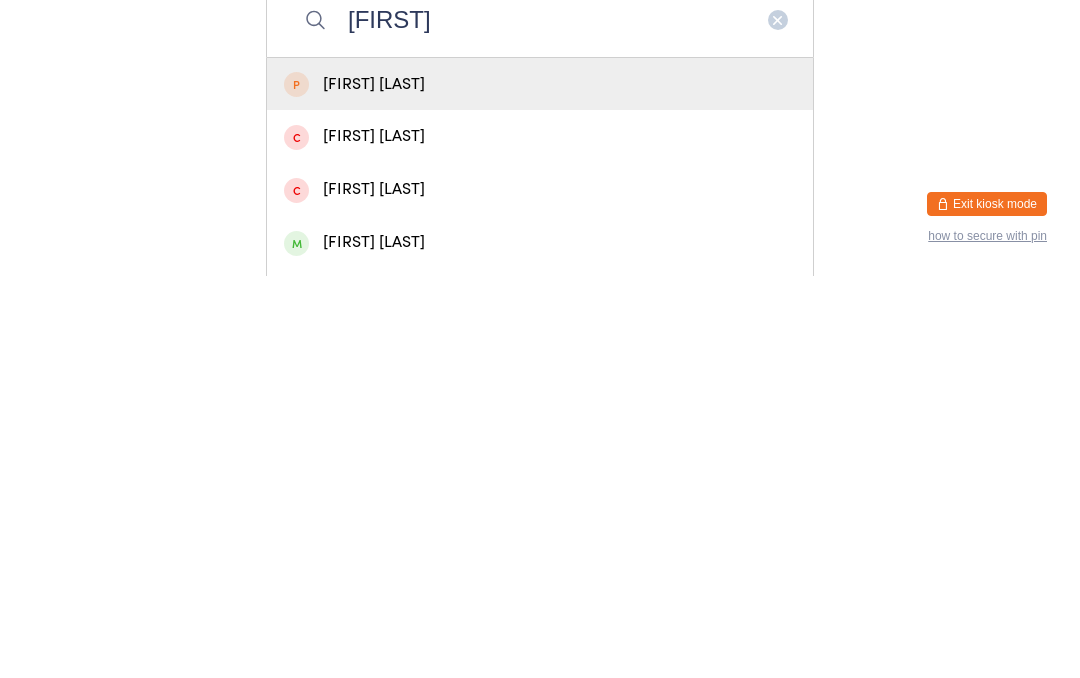 type on "[FIRST]" 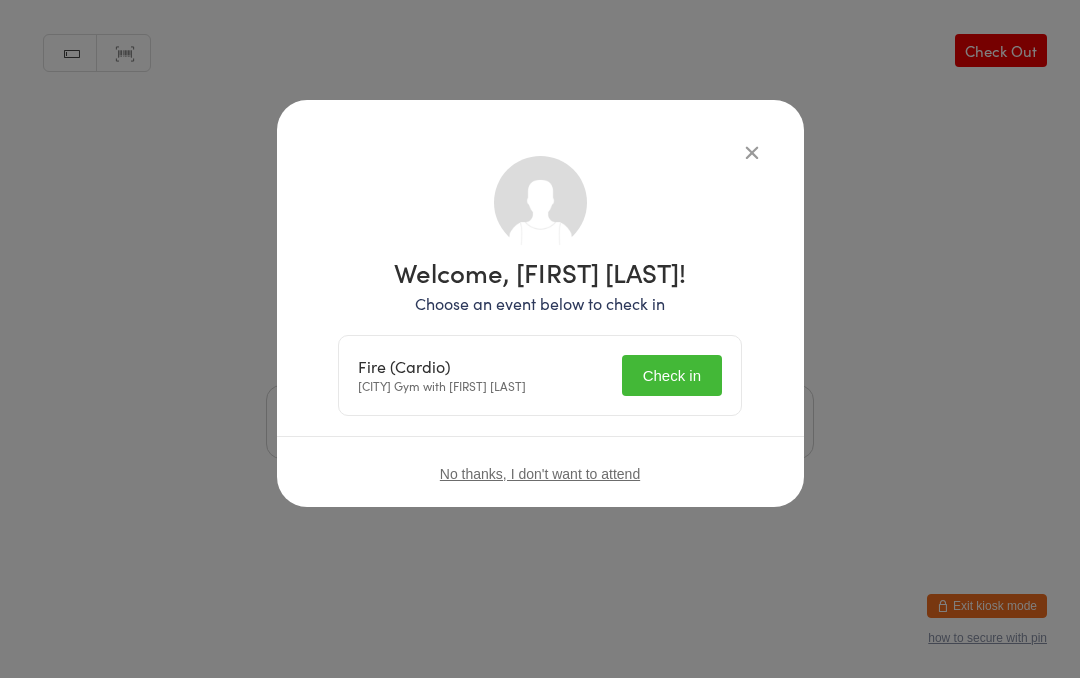 click on "Check in" at bounding box center [672, 375] 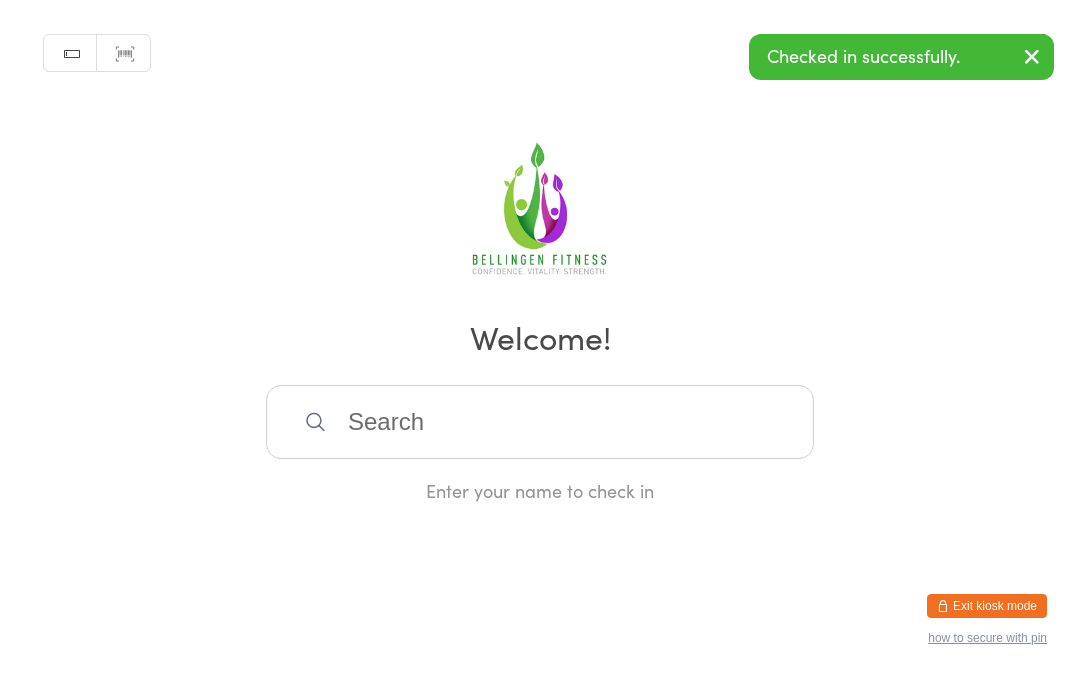 click at bounding box center (540, 422) 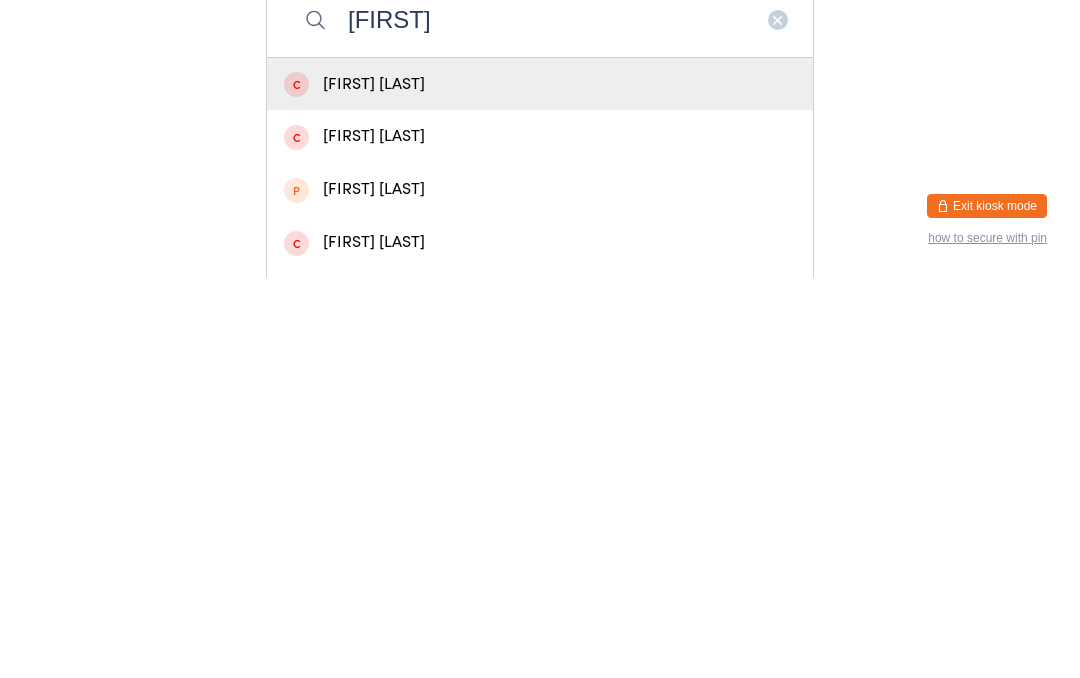 scroll, scrollTop: 7, scrollLeft: 0, axis: vertical 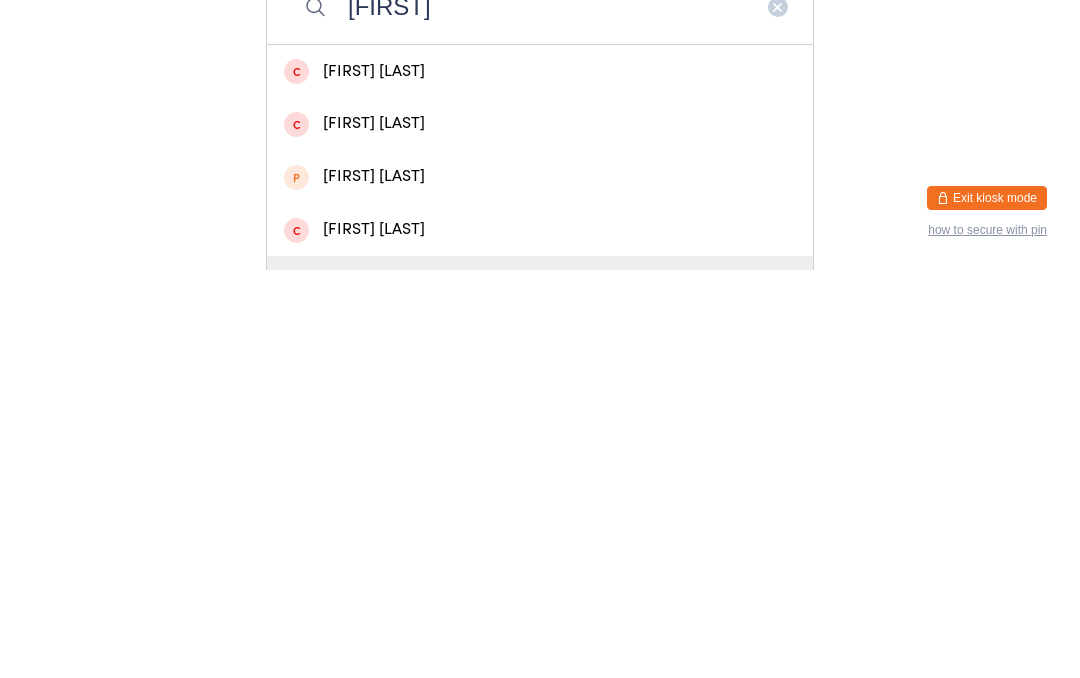 type on "[FIRST]" 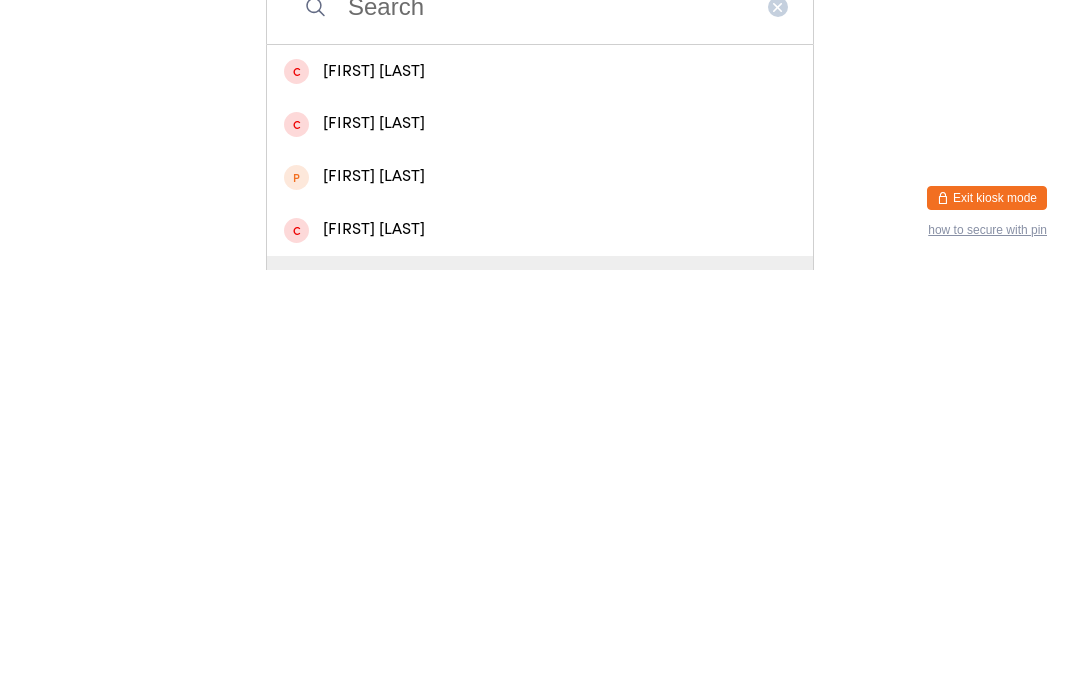 scroll, scrollTop: 0, scrollLeft: 0, axis: both 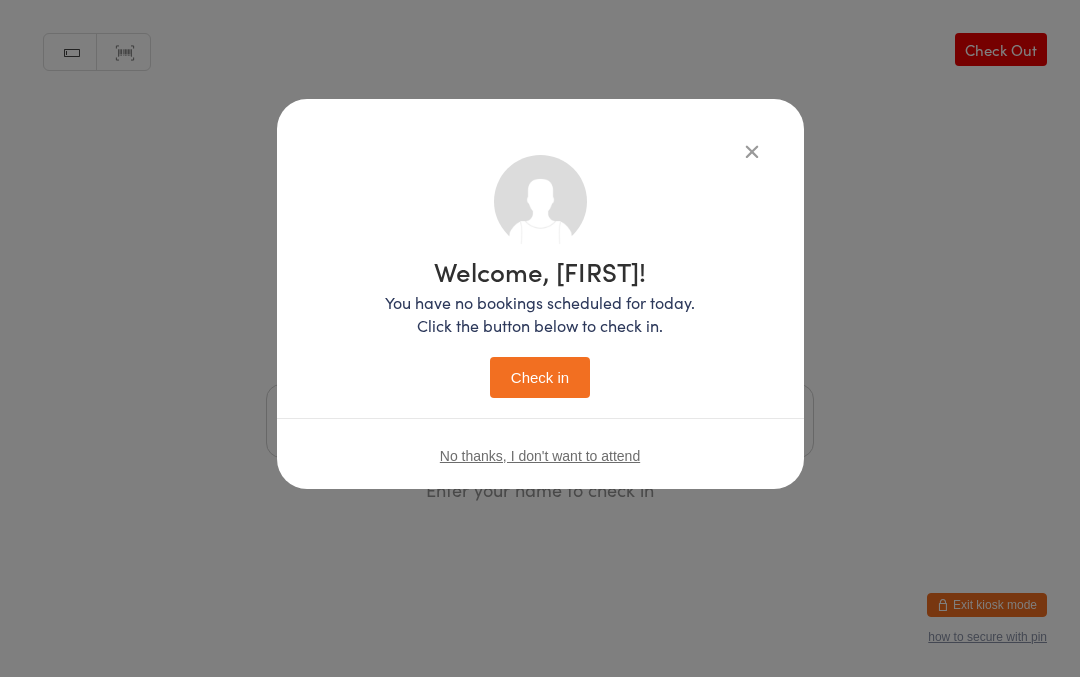 click on "Check in" at bounding box center (540, 378) 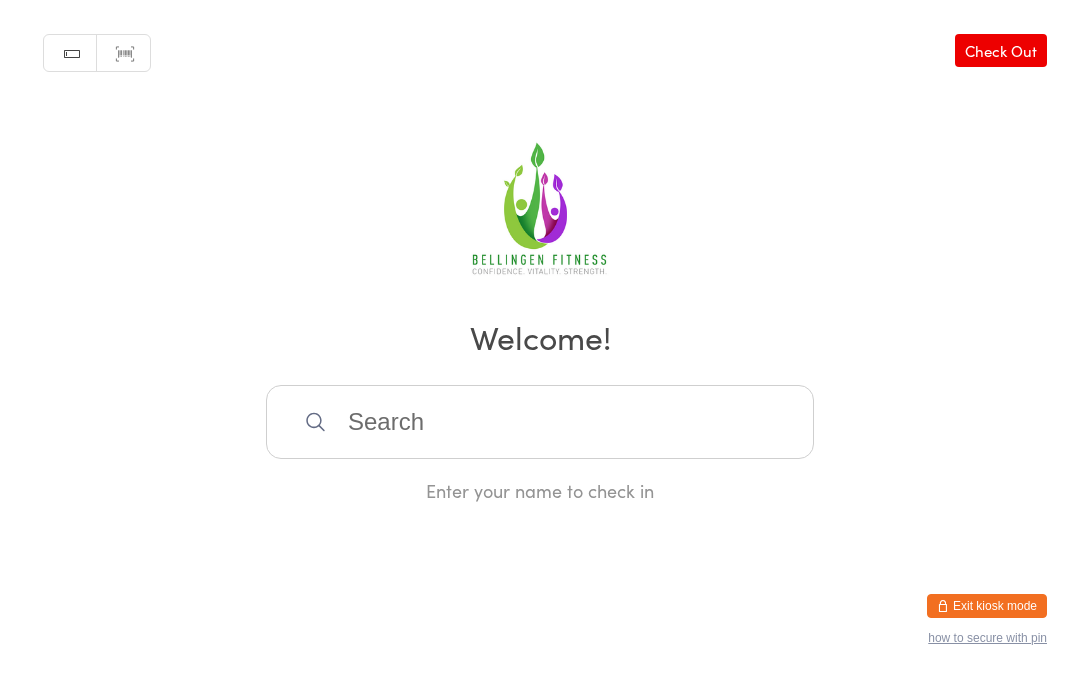 click at bounding box center [540, 422] 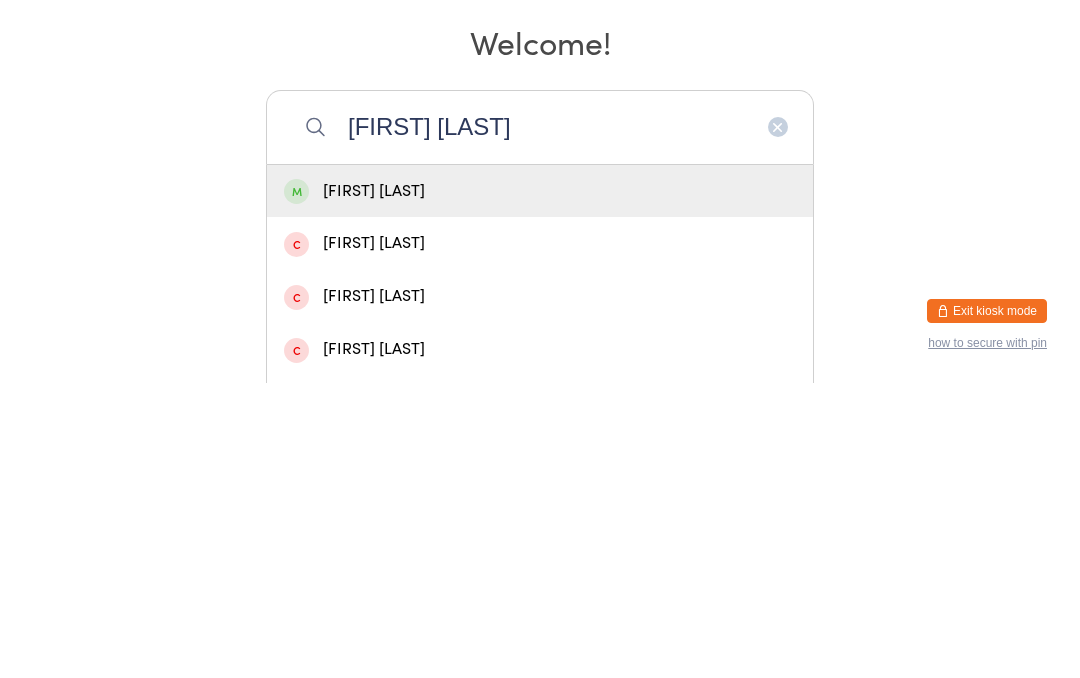 type on "[FIRST] [LAST]" 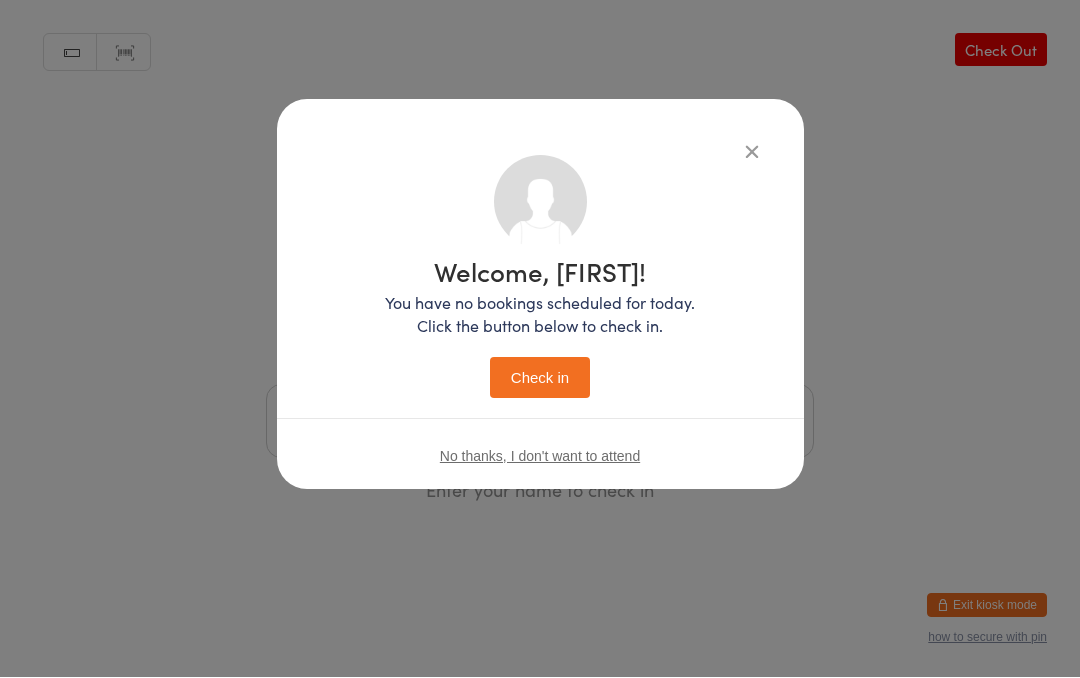 click on "Check in" at bounding box center (540, 378) 